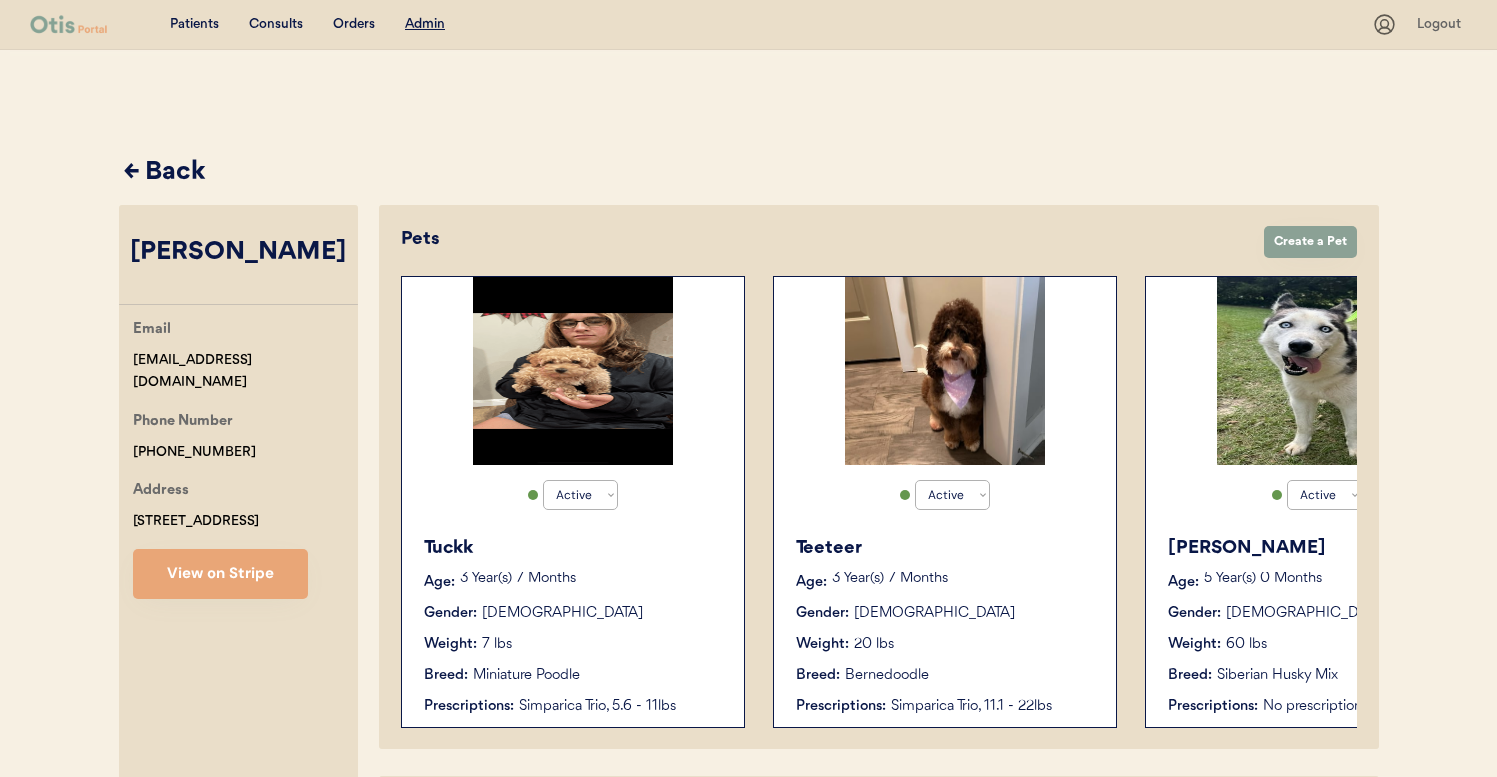 select on "true" 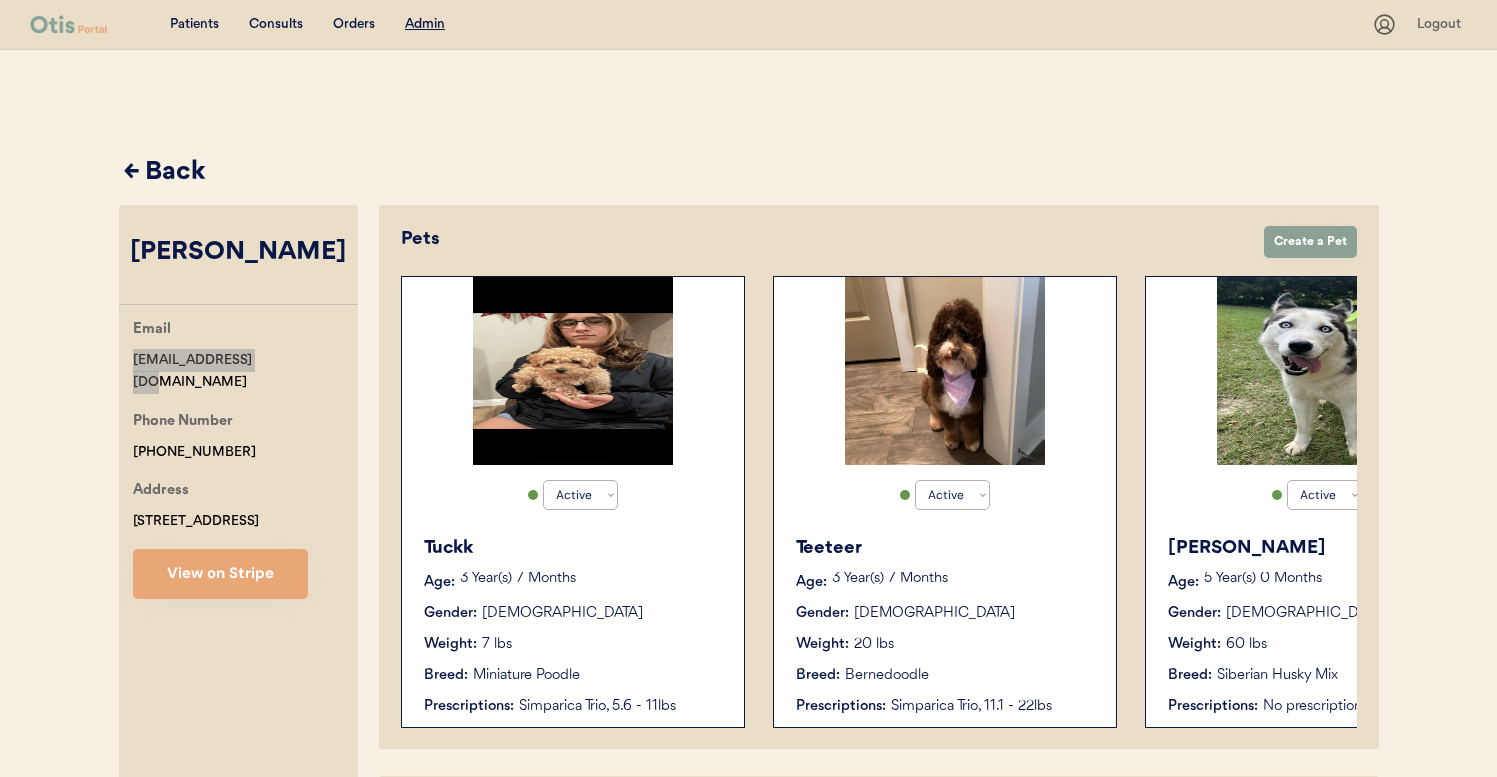 scroll, scrollTop: 0, scrollLeft: 0, axis: both 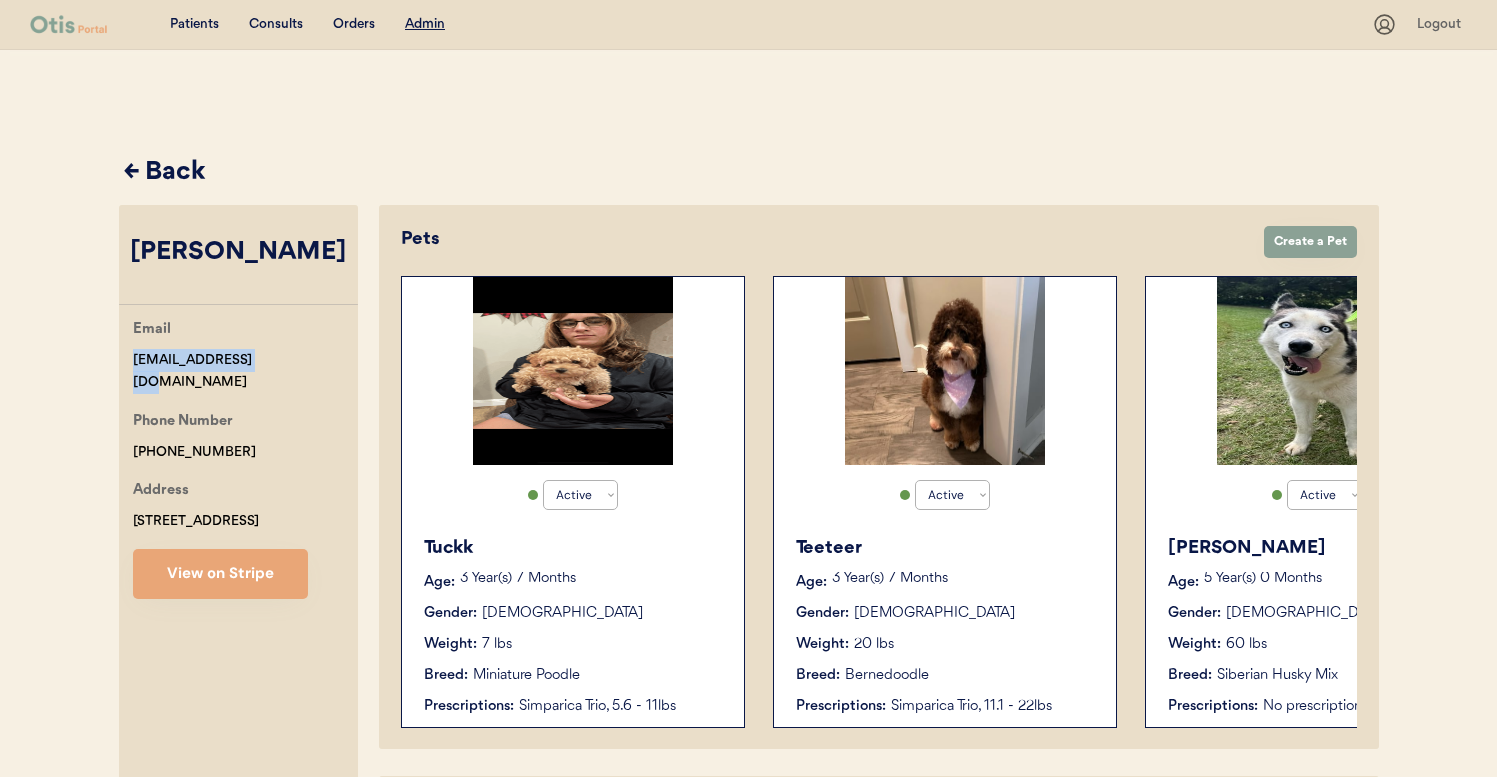 click on "← Back" at bounding box center (751, 173) 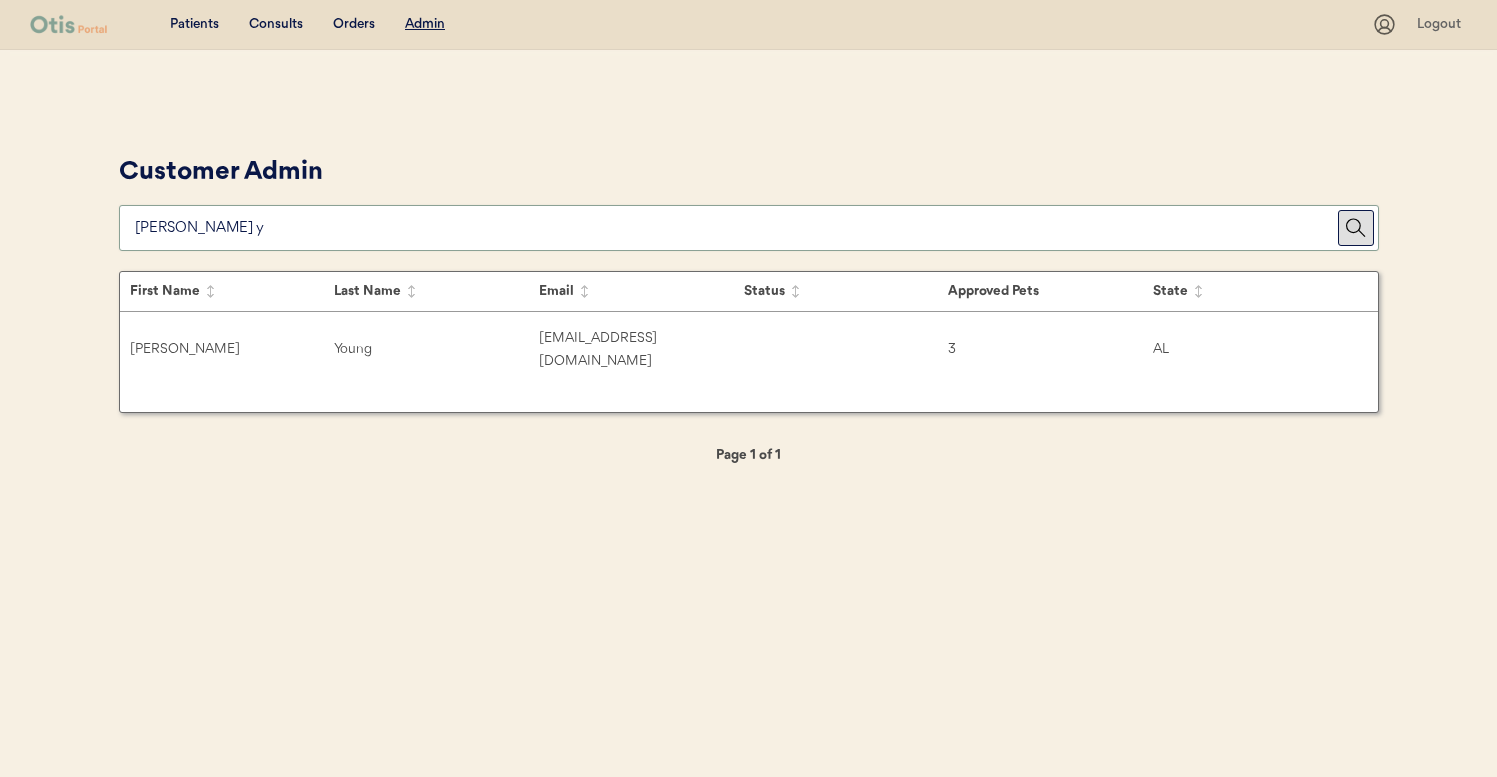 click at bounding box center [736, 228] 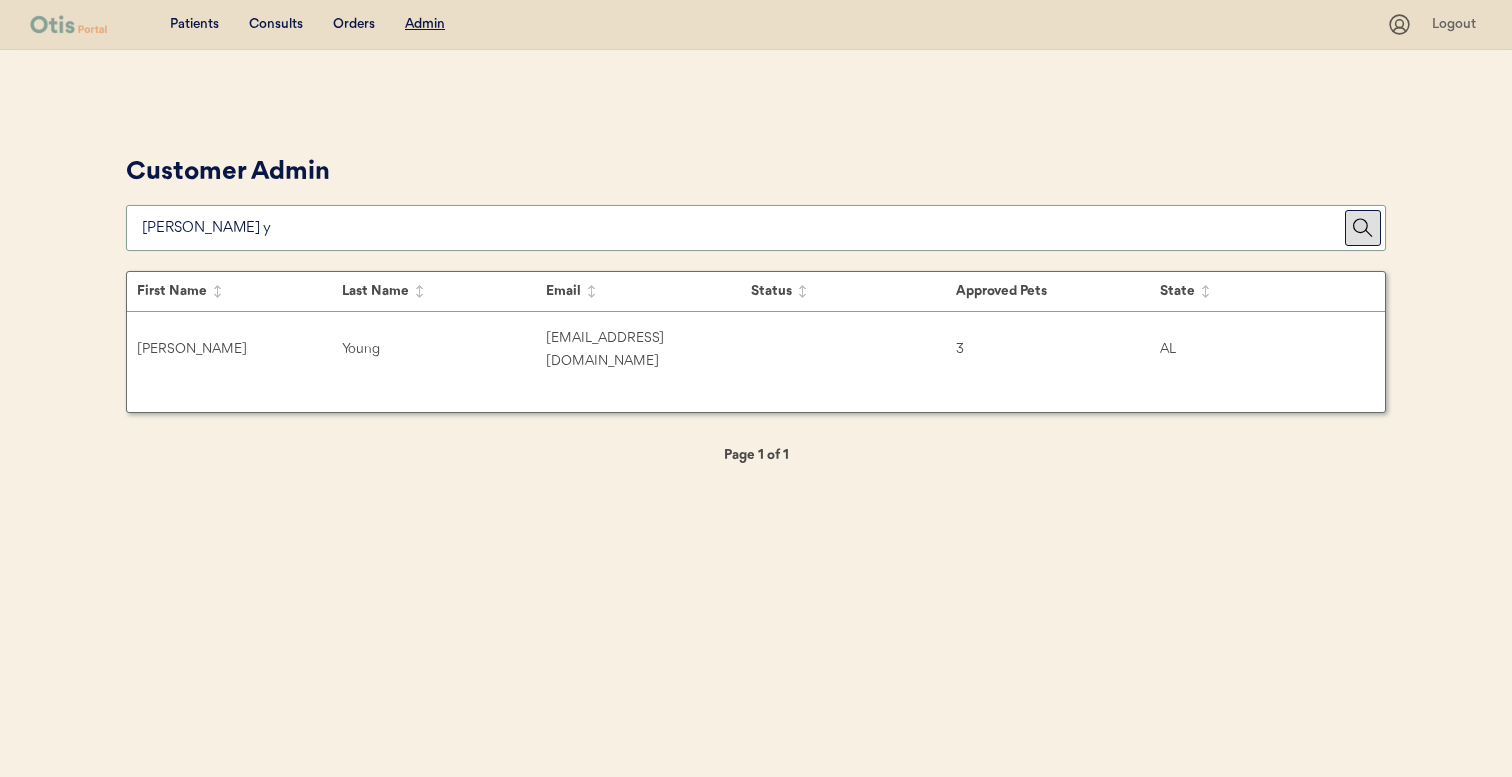 paste on "[PERSON_NAME][EMAIL_ADDRESS][PERSON_NAME][DOMAIN_NAME]" 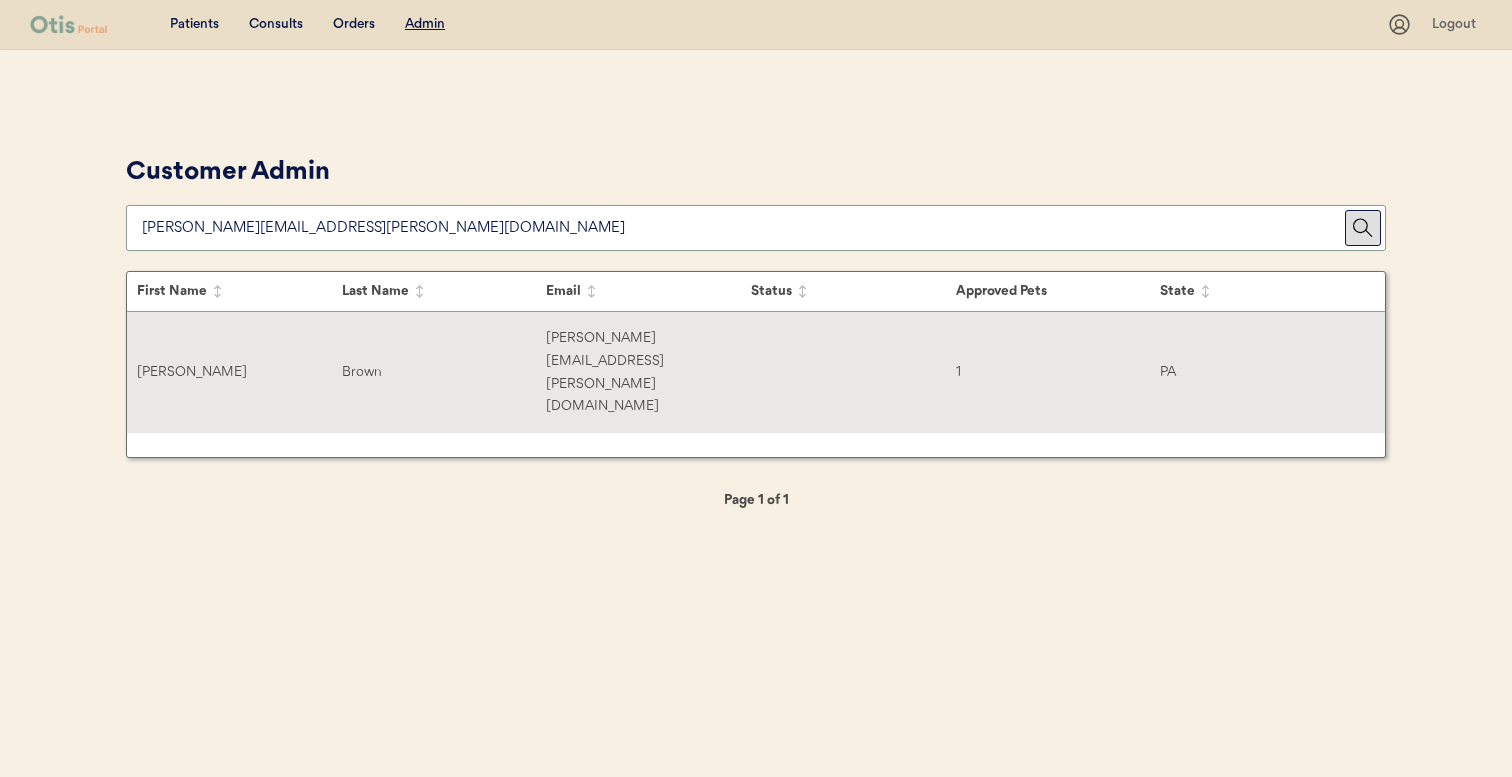 type on "[PERSON_NAME][EMAIL_ADDRESS][PERSON_NAME][DOMAIN_NAME]" 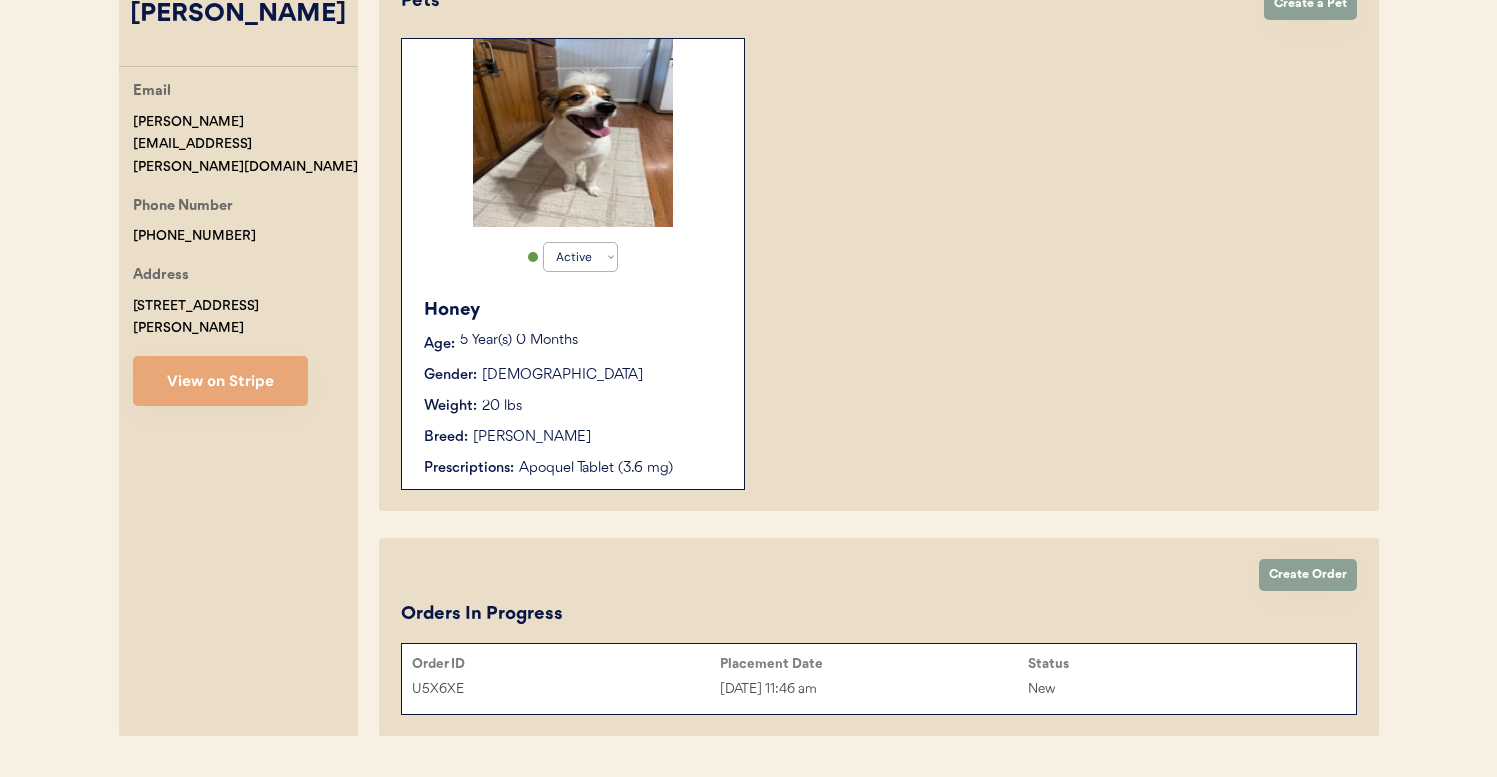 scroll, scrollTop: 289, scrollLeft: 0, axis: vertical 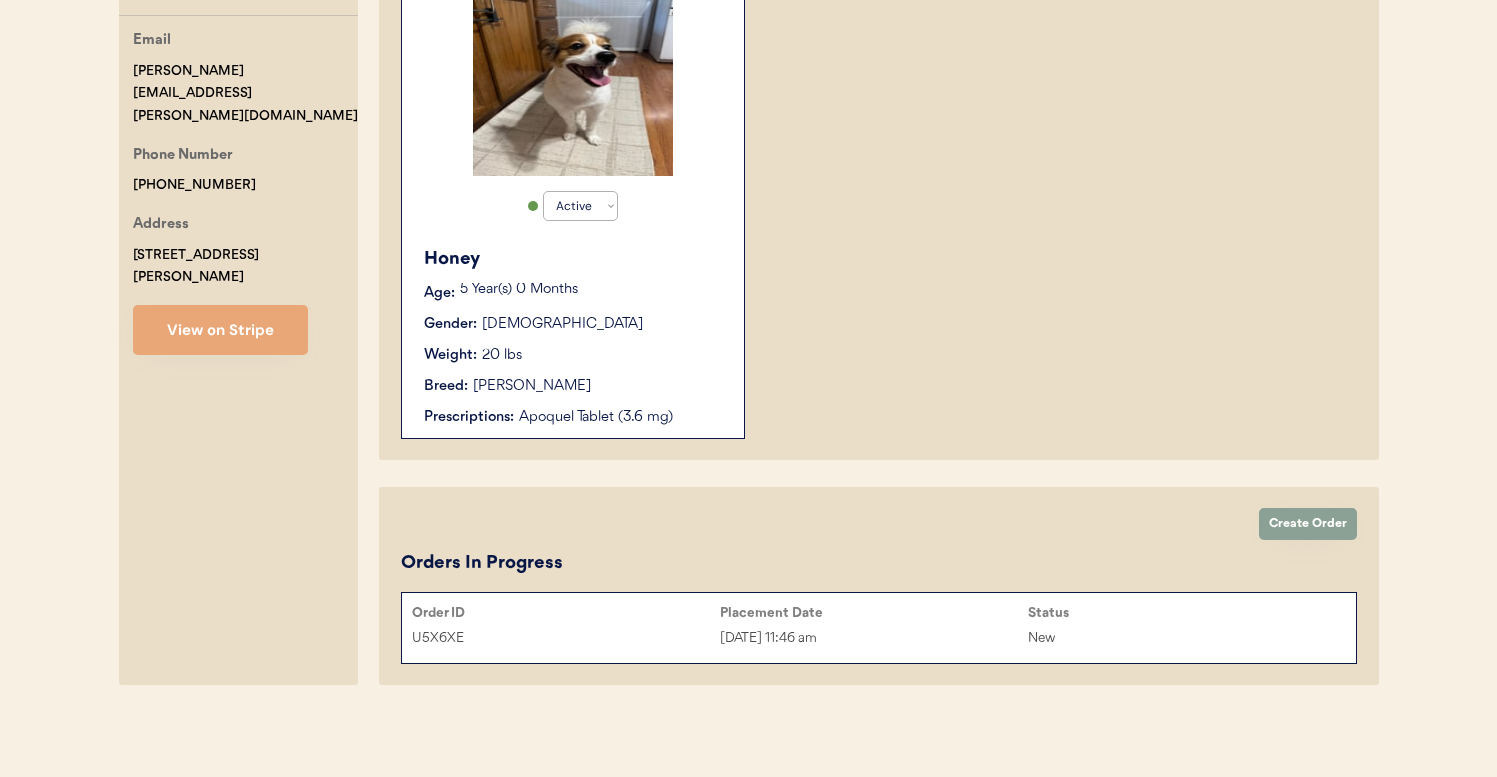 click on "Gender:" at bounding box center [450, 324] 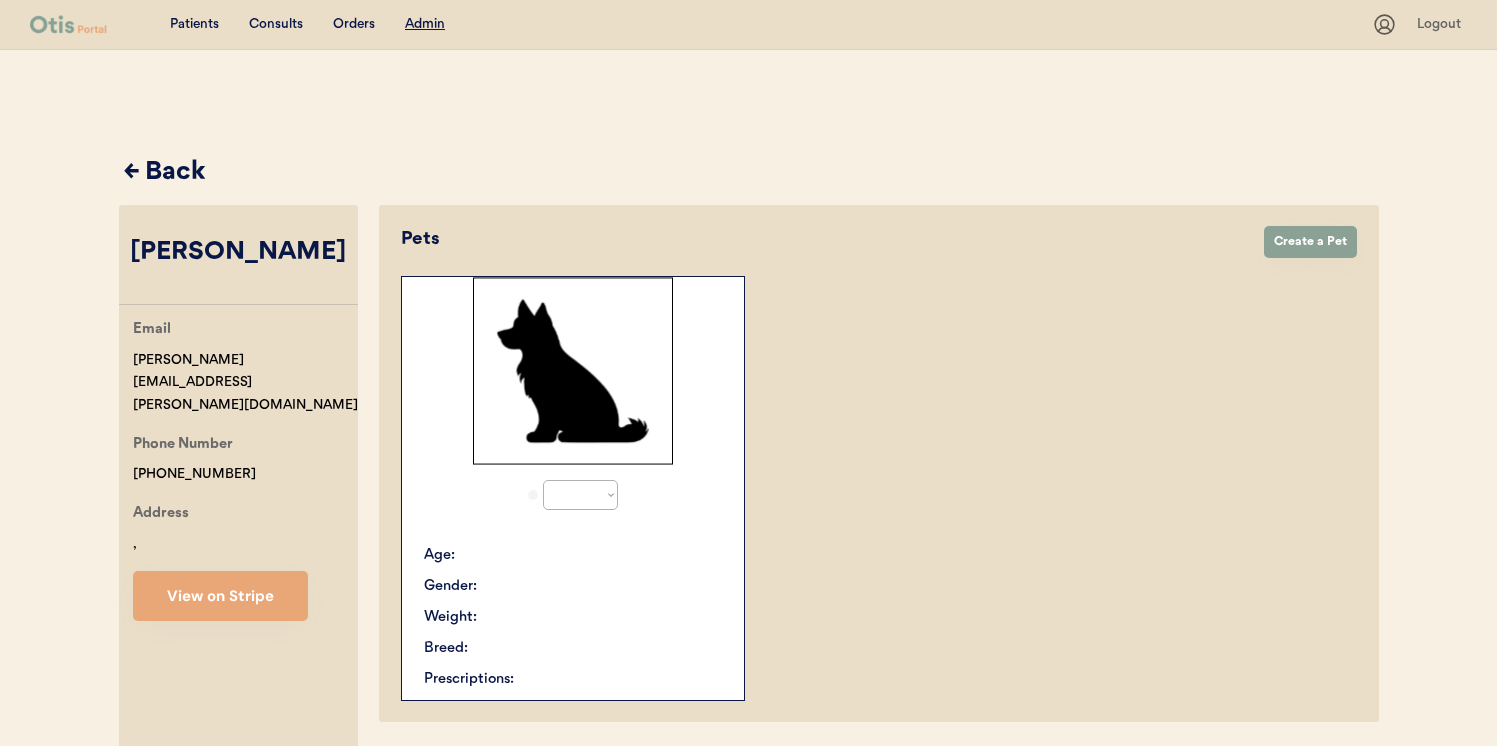 scroll, scrollTop: 0, scrollLeft: 0, axis: both 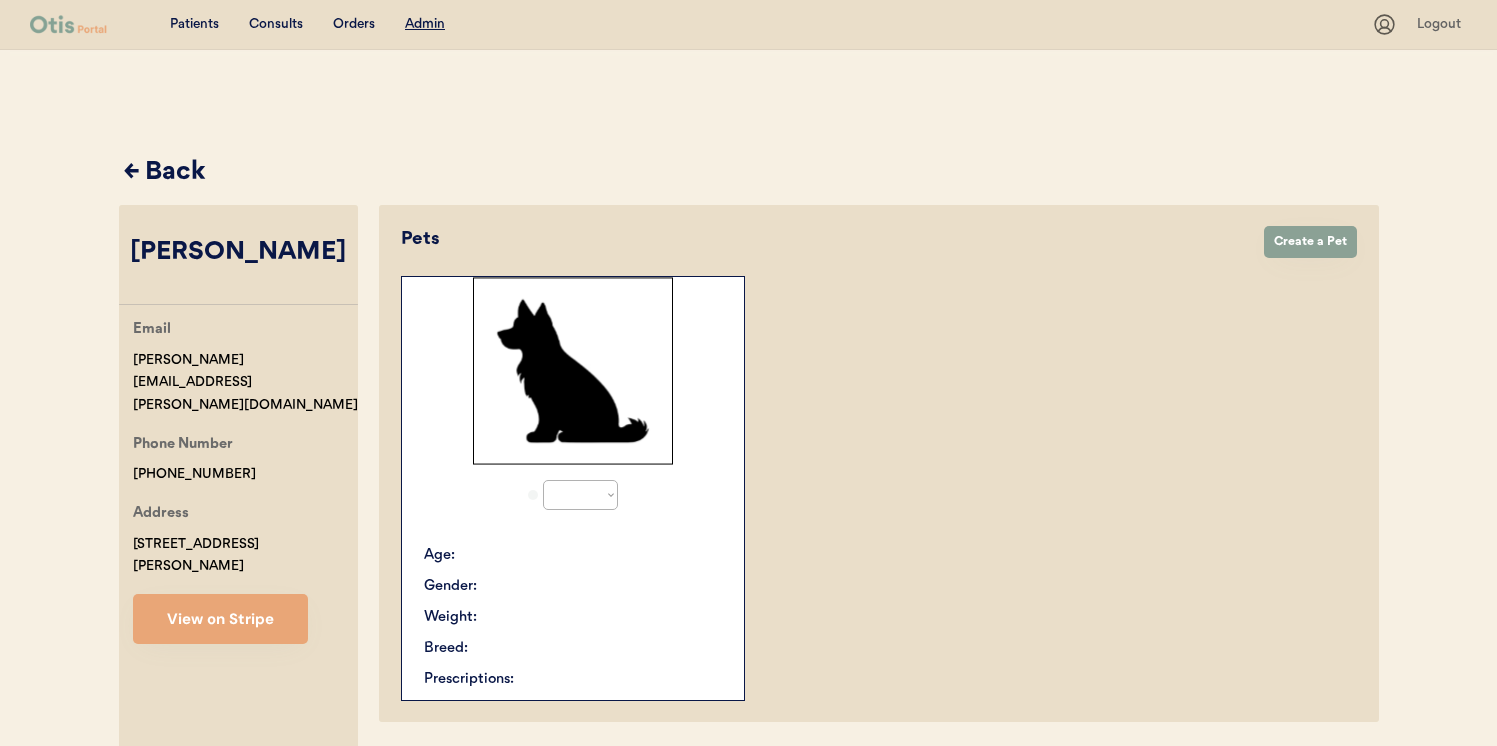select on "true" 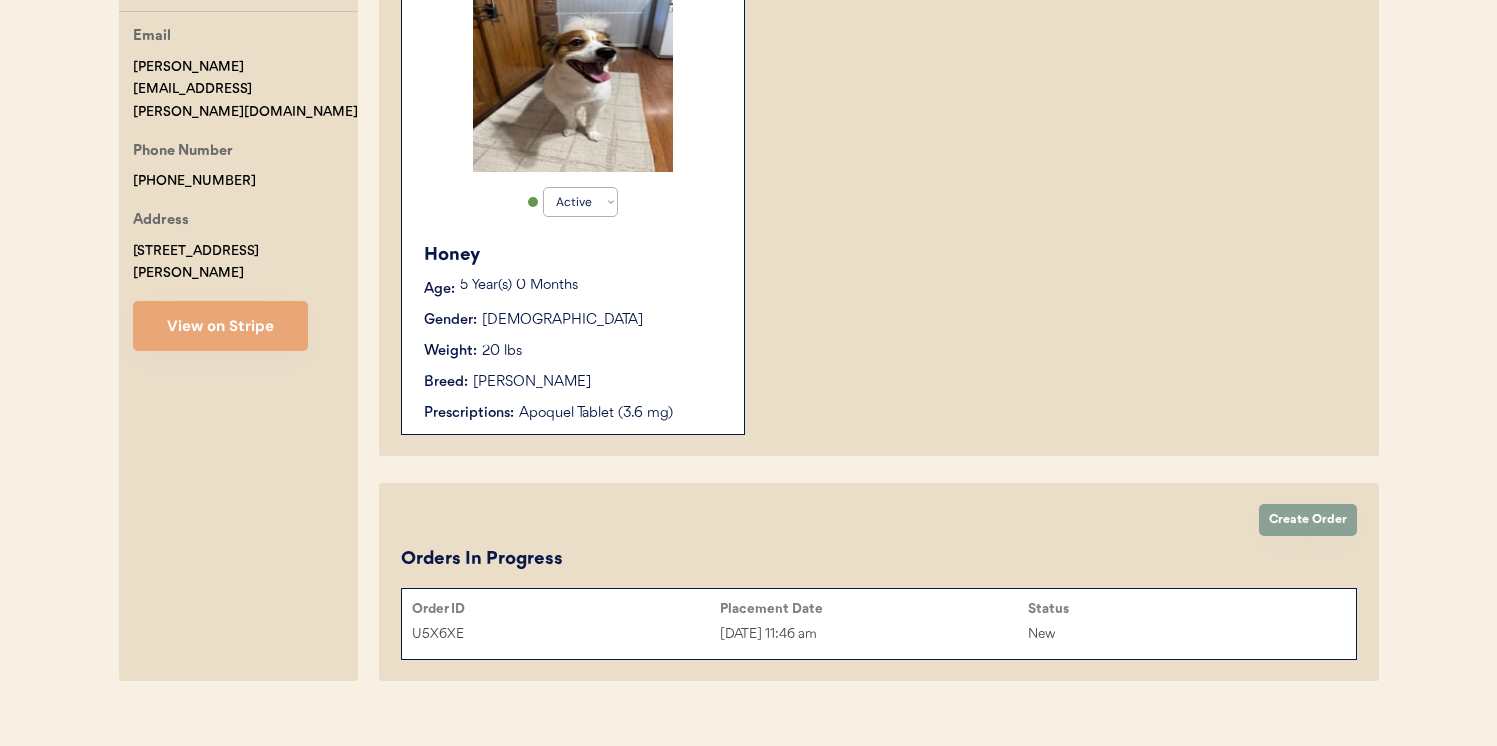 scroll, scrollTop: 320, scrollLeft: 0, axis: vertical 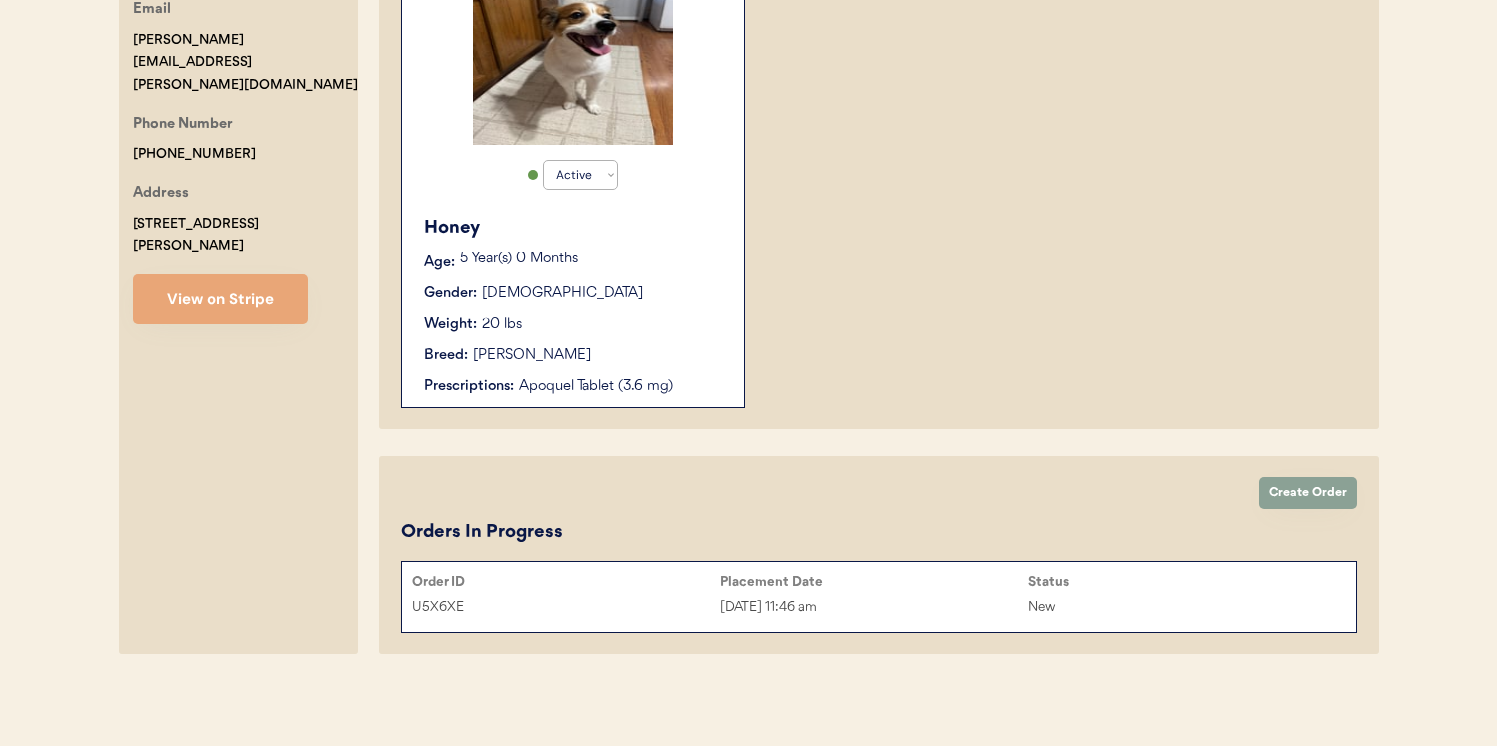 click on "Placement Date" at bounding box center [874, 582] 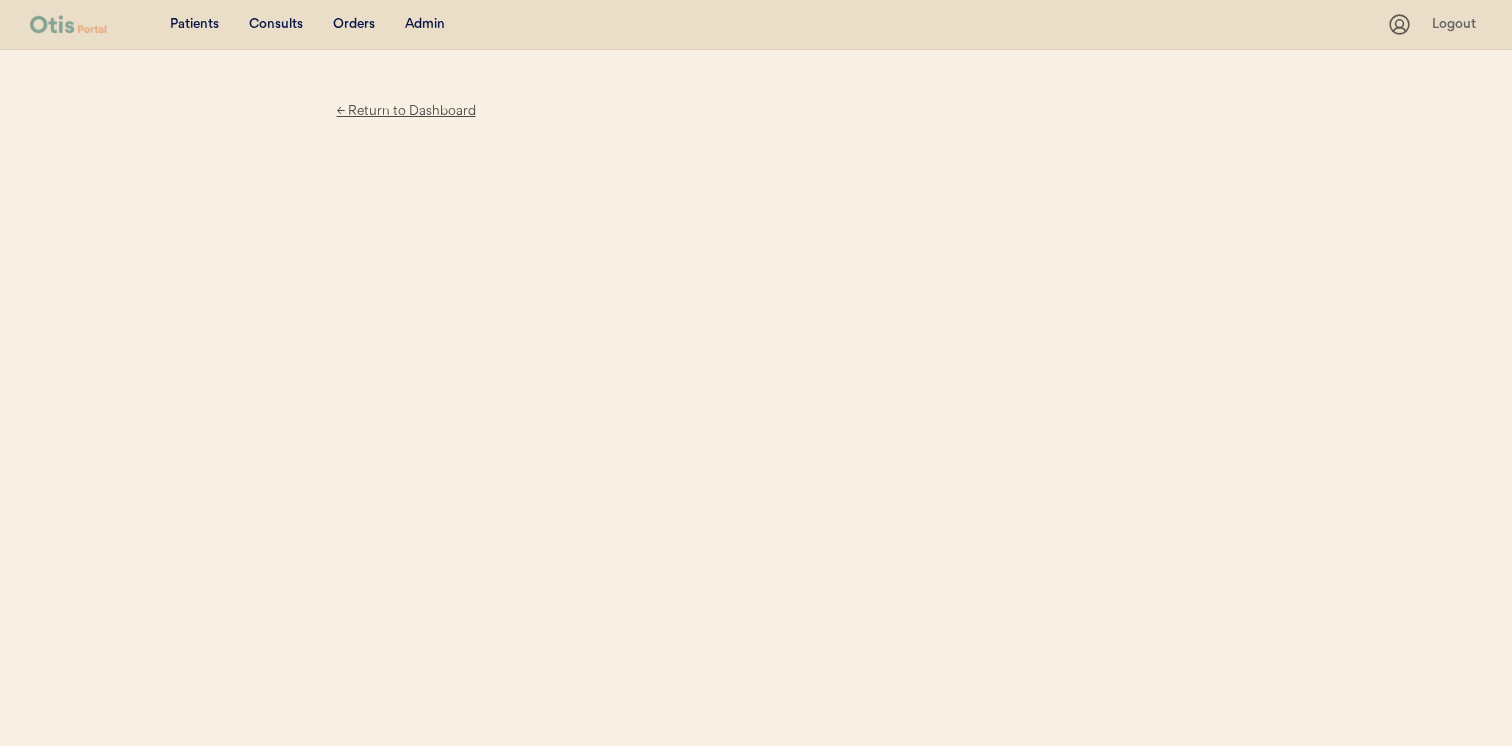 scroll, scrollTop: 0, scrollLeft: 0, axis: both 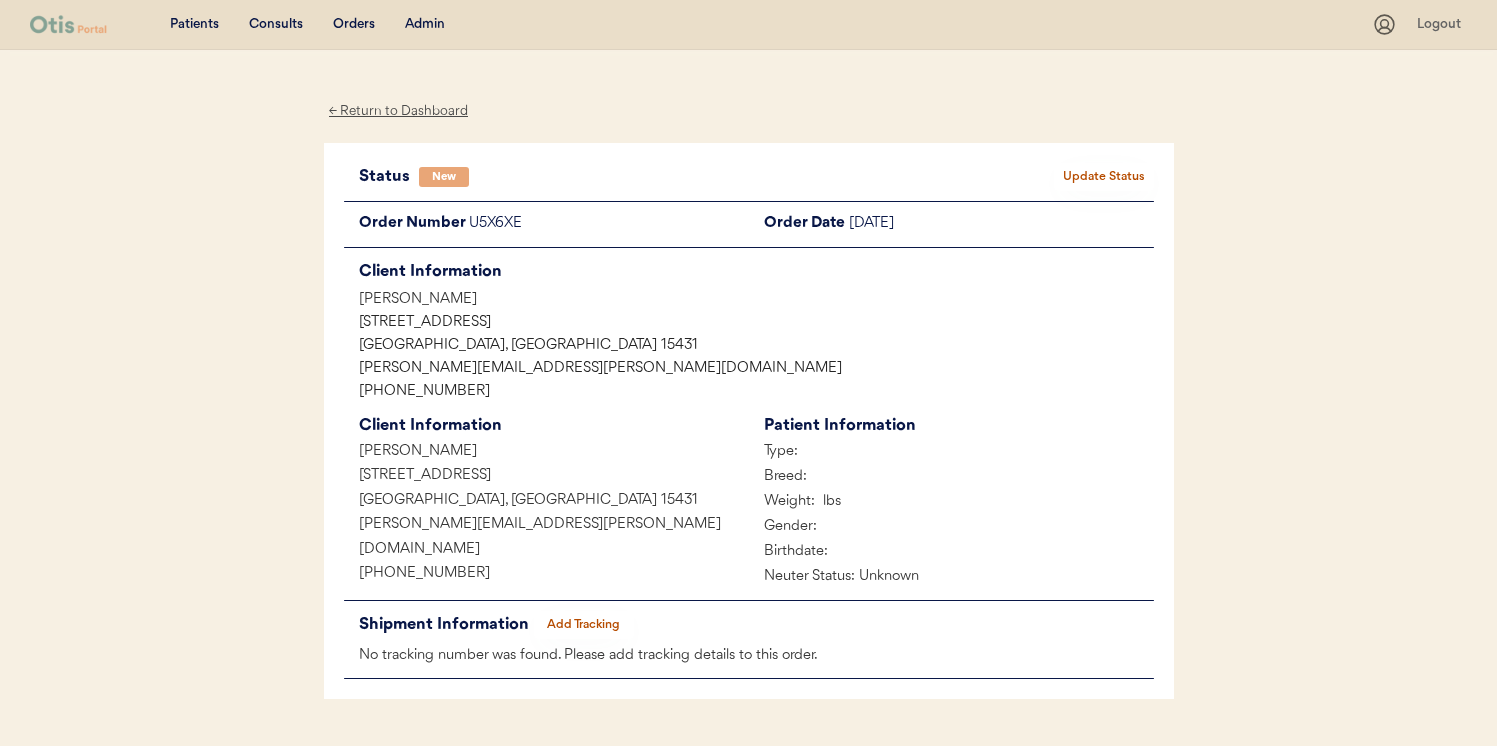 click on "← Return to Dashboard" at bounding box center [399, 111] 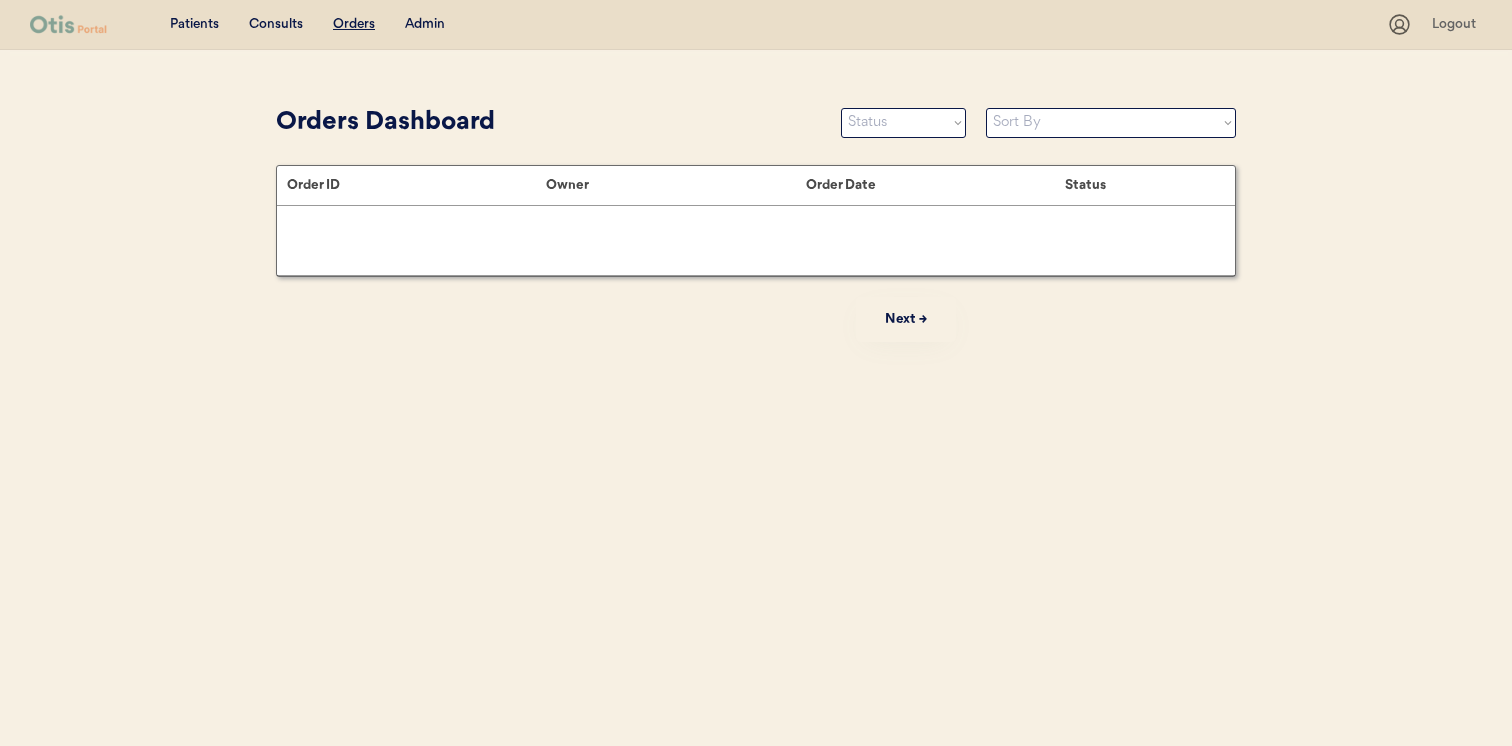 scroll, scrollTop: 0, scrollLeft: 0, axis: both 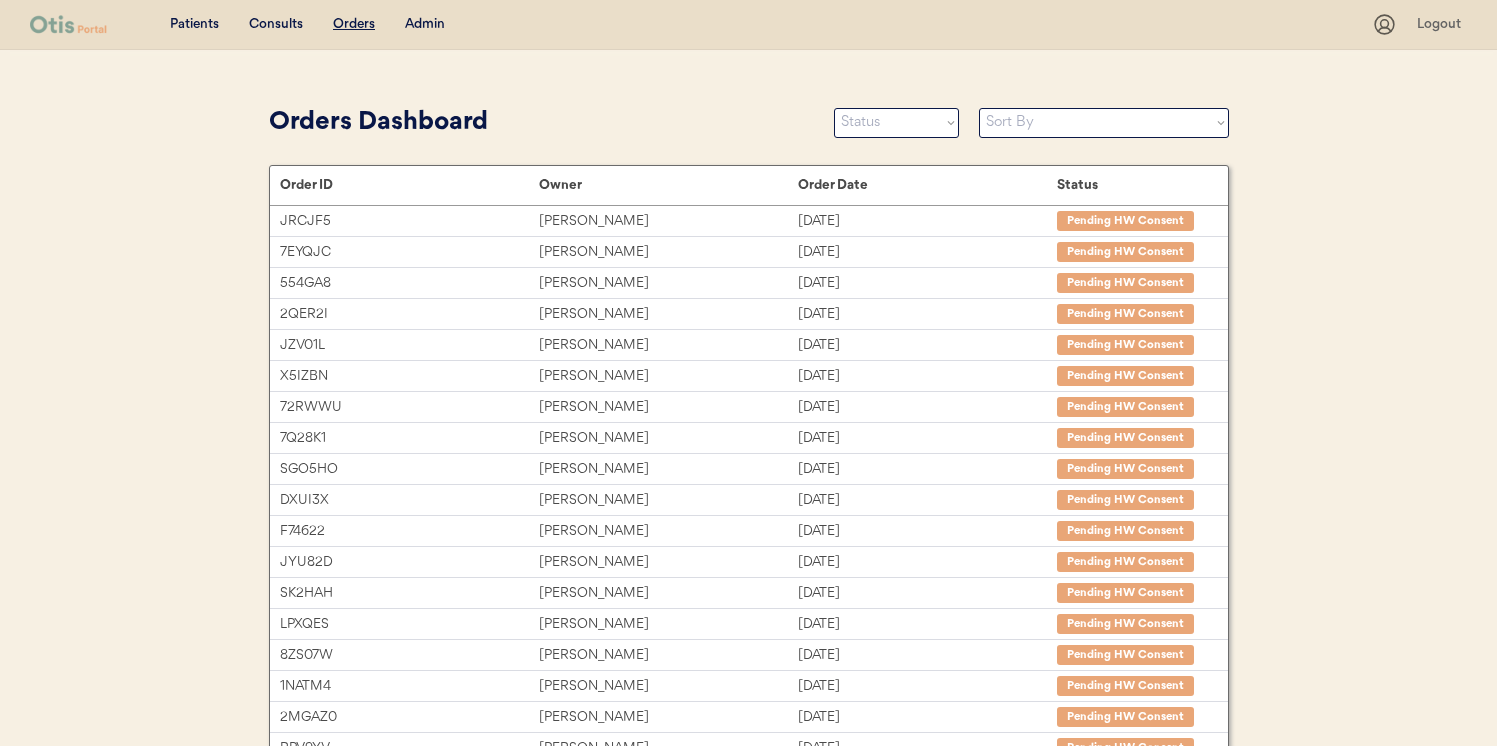 click on "Admin" at bounding box center [425, 25] 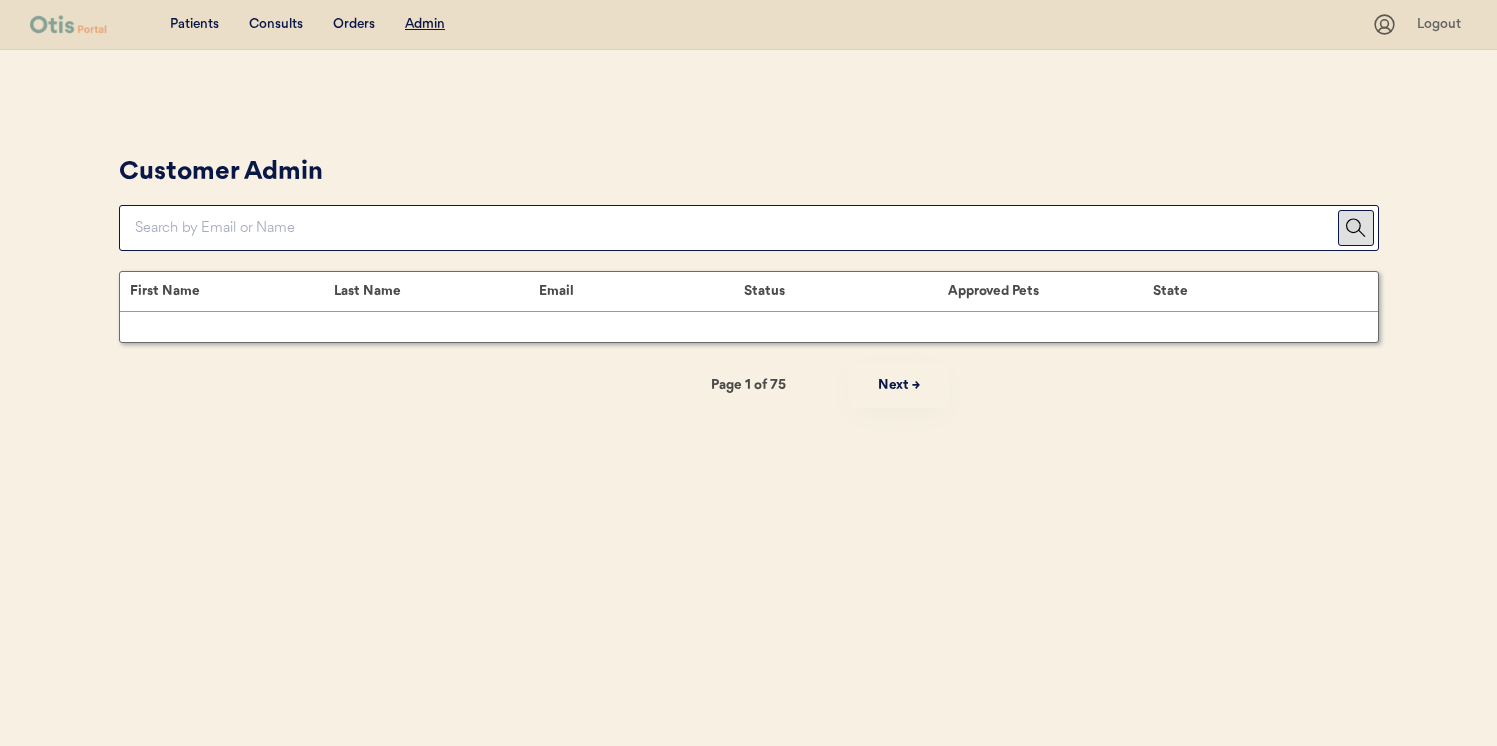 scroll, scrollTop: 0, scrollLeft: 0, axis: both 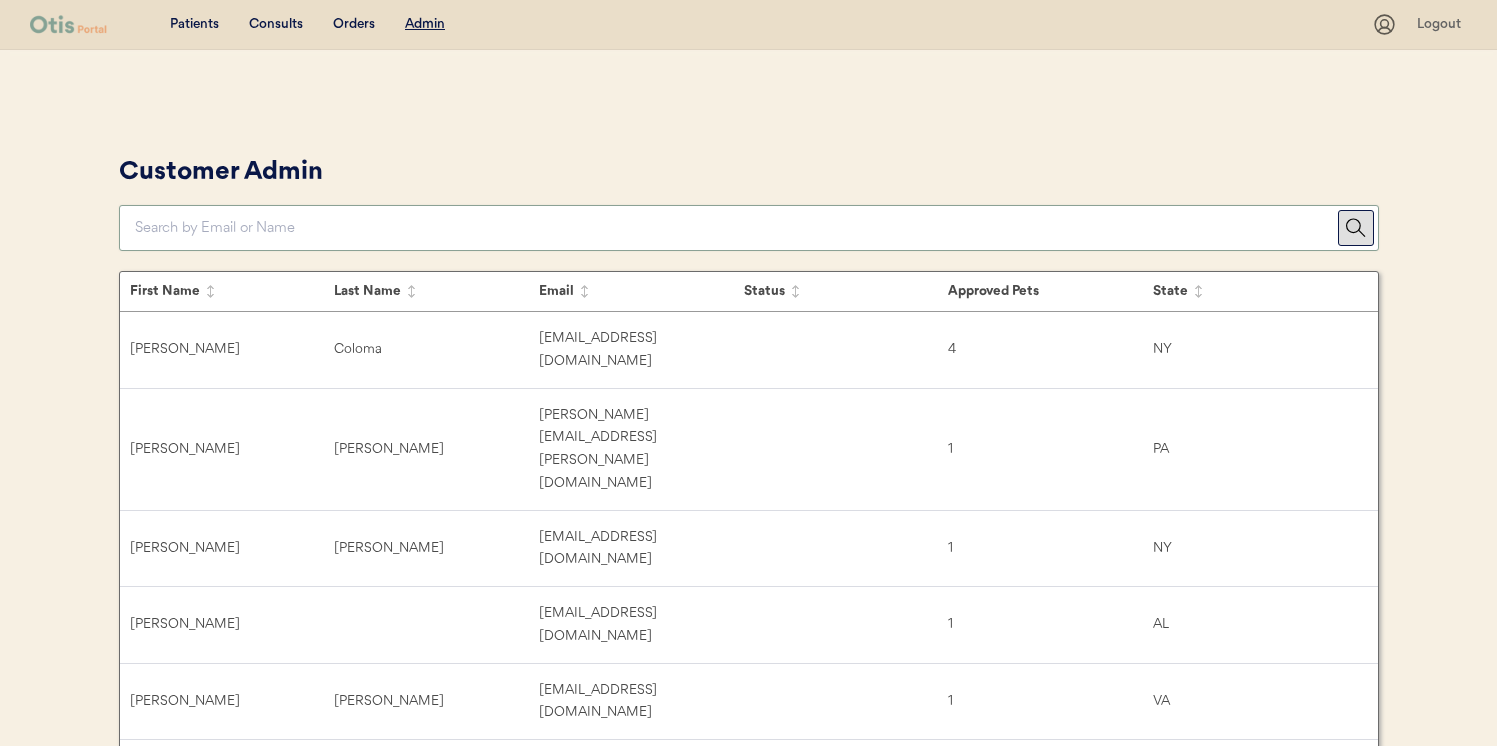 click at bounding box center (736, 228) 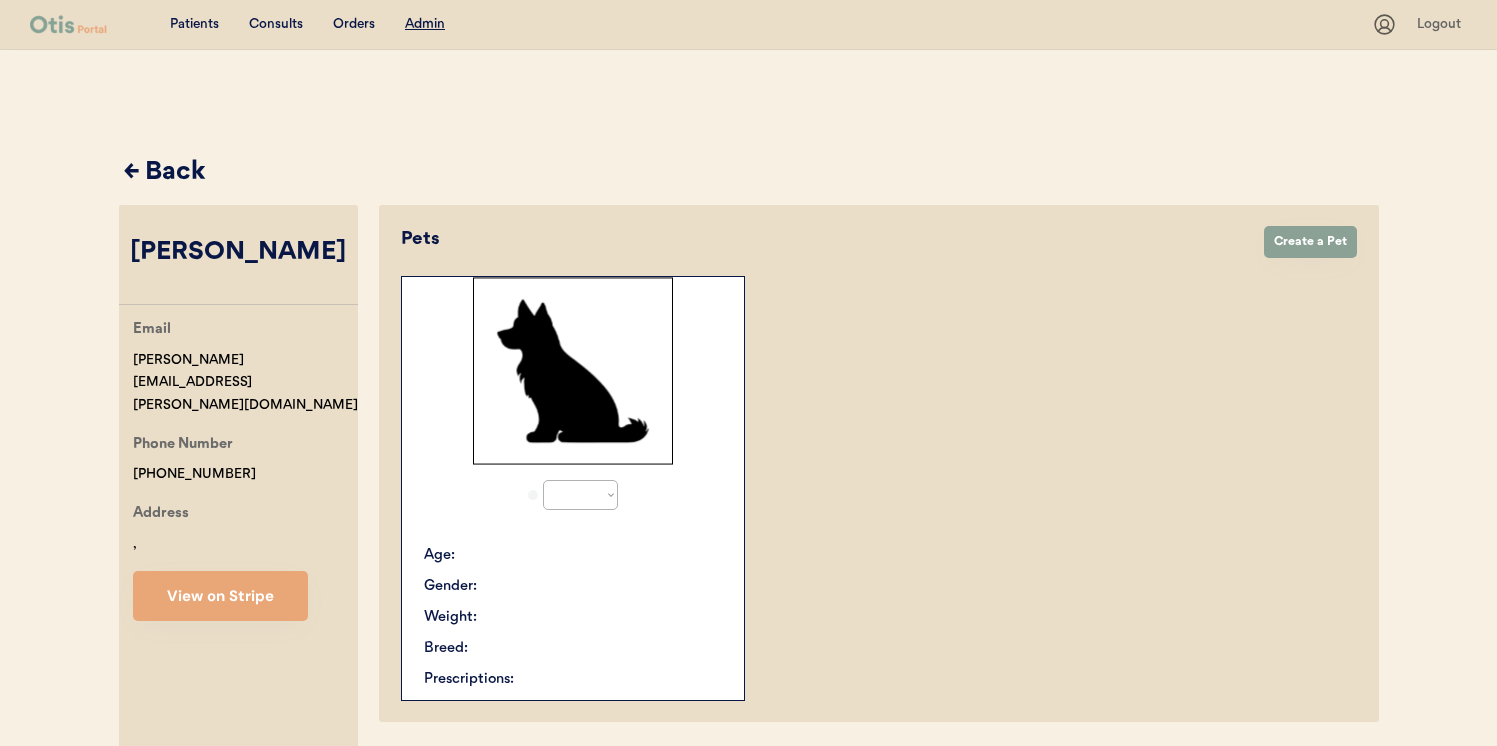 scroll, scrollTop: 0, scrollLeft: 0, axis: both 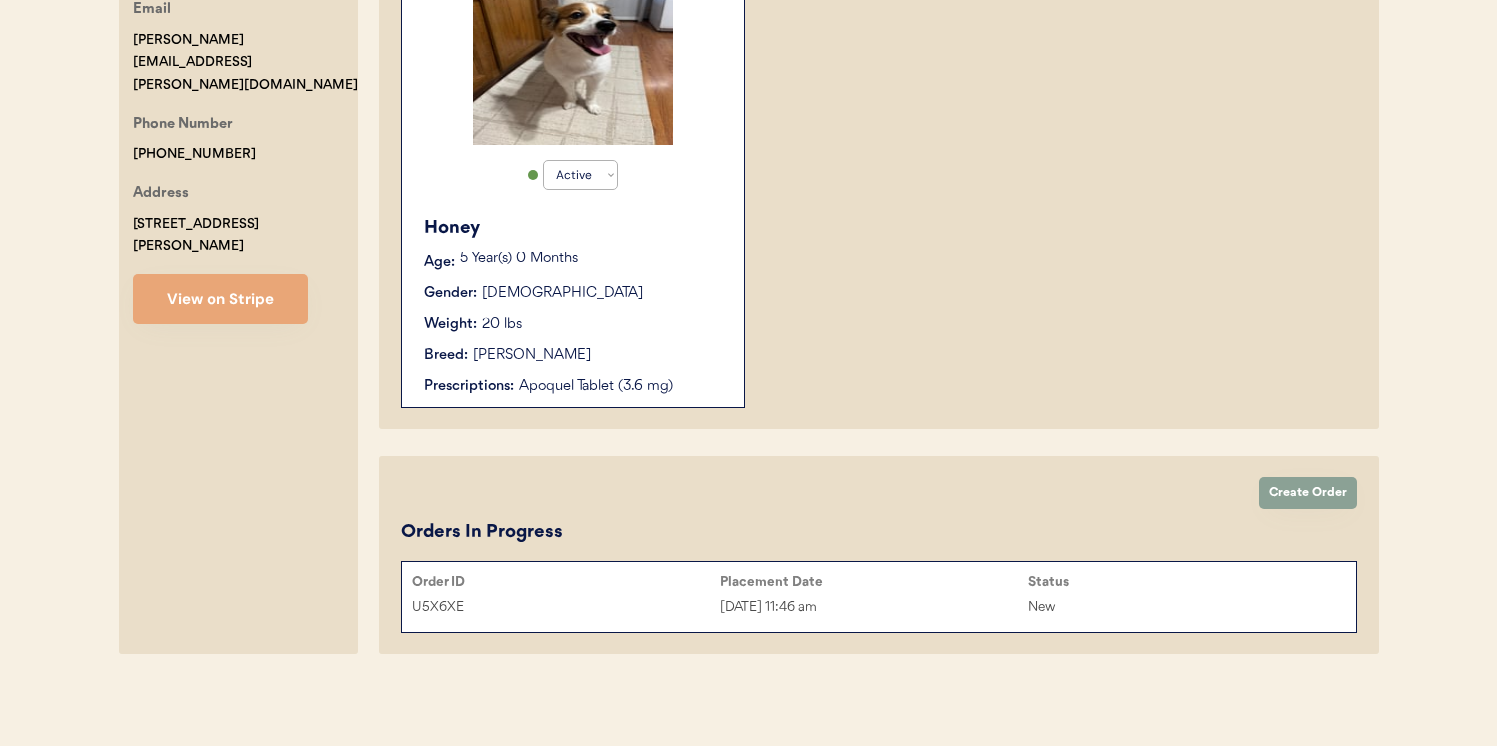 click on "Placement Date" at bounding box center (874, 582) 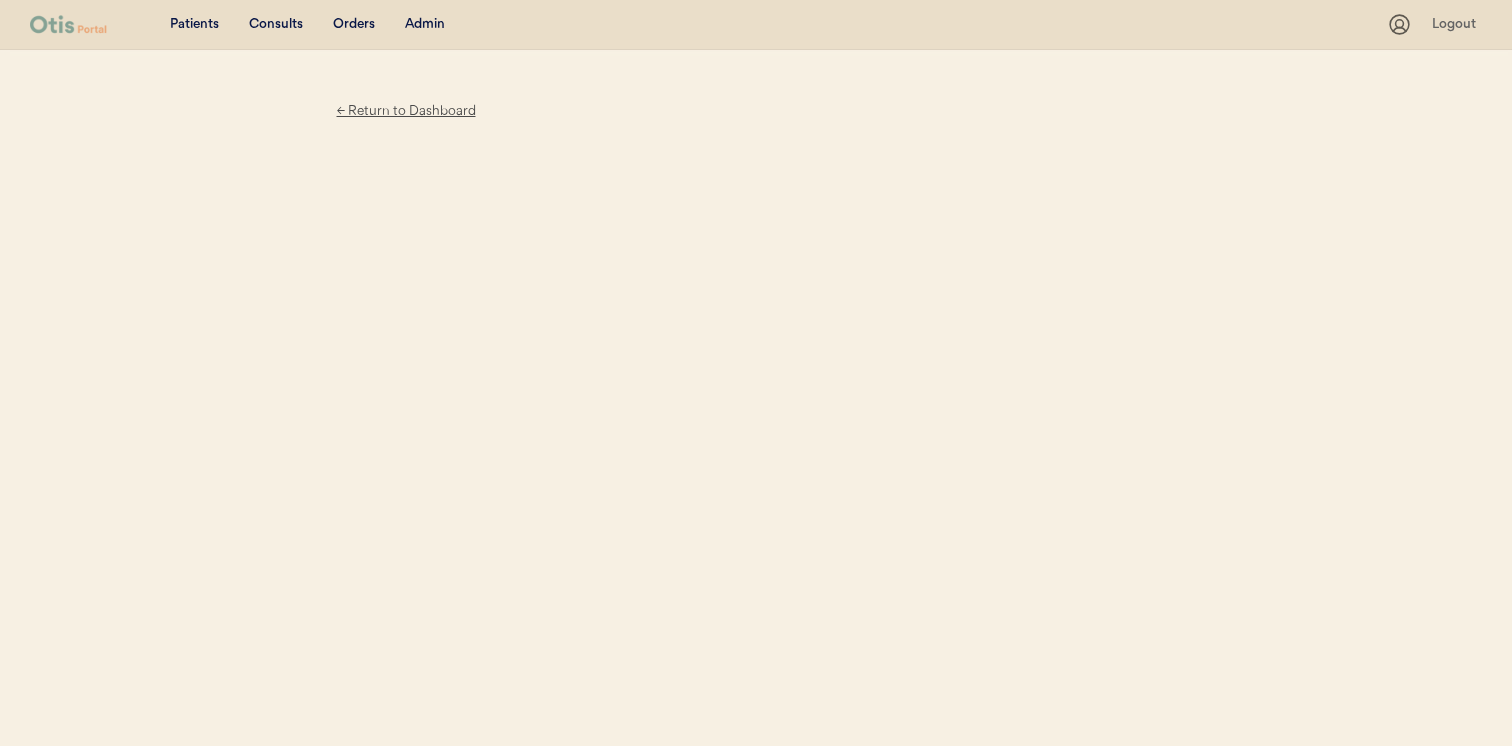 scroll, scrollTop: 0, scrollLeft: 0, axis: both 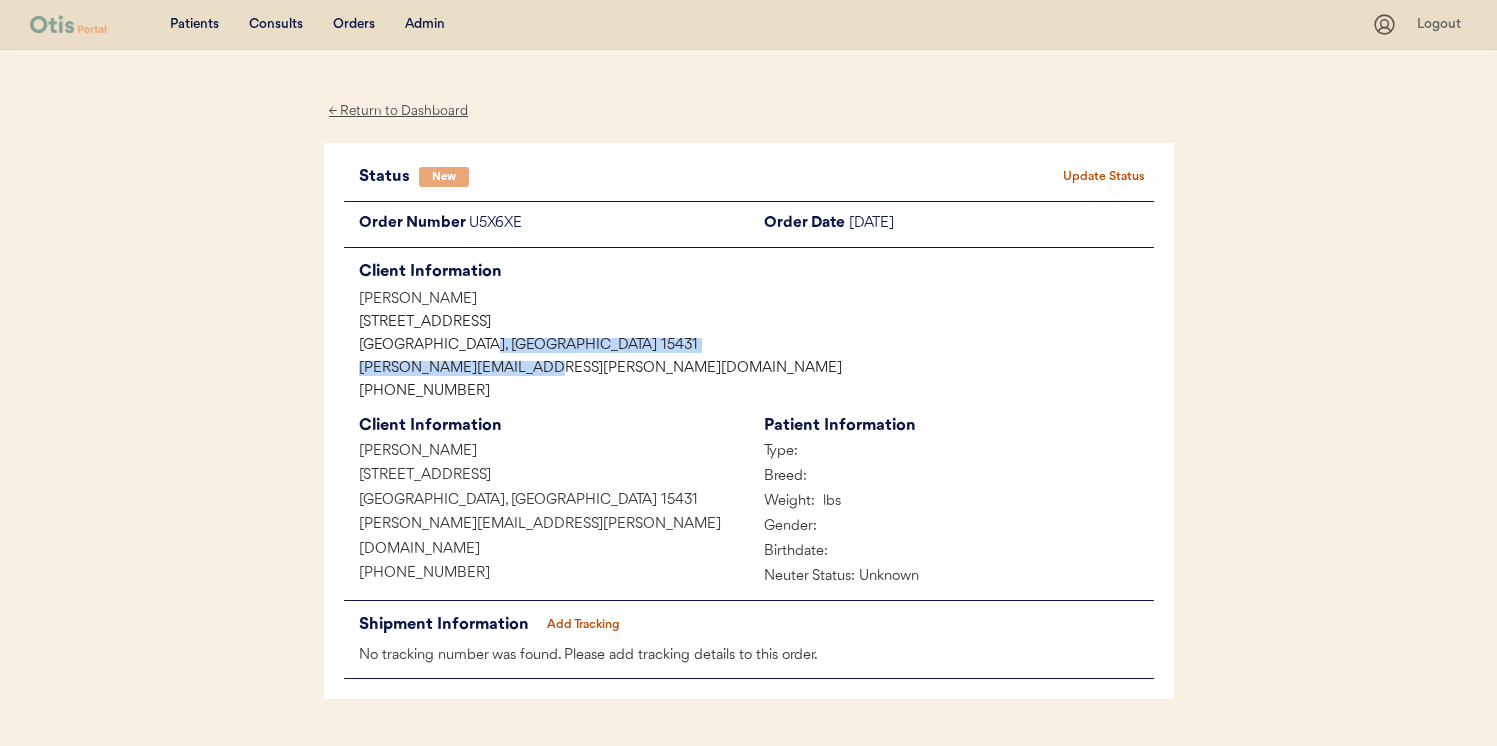 drag, startPoint x: 567, startPoint y: 369, endPoint x: 246, endPoint y: 355, distance: 321.30515 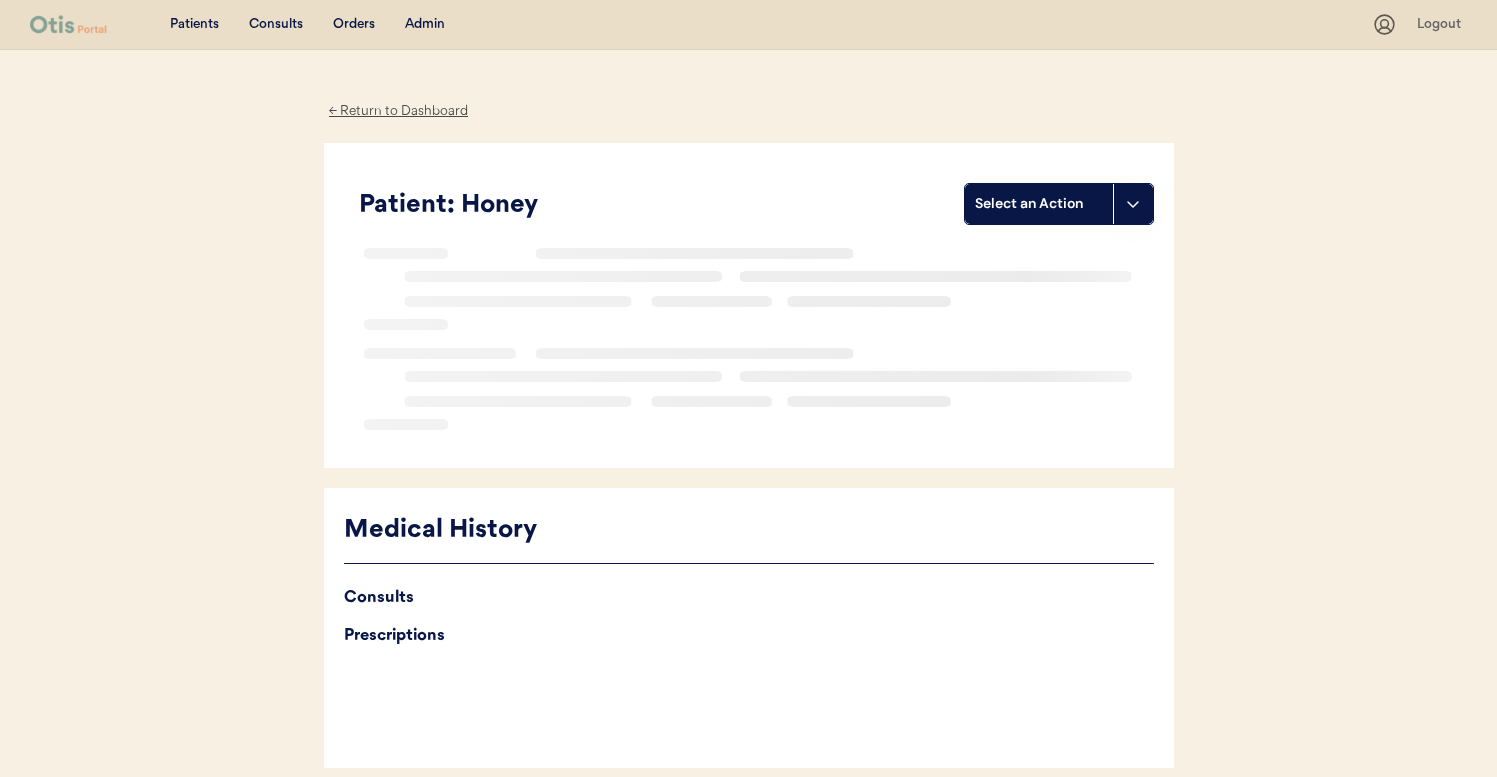scroll, scrollTop: 0, scrollLeft: 0, axis: both 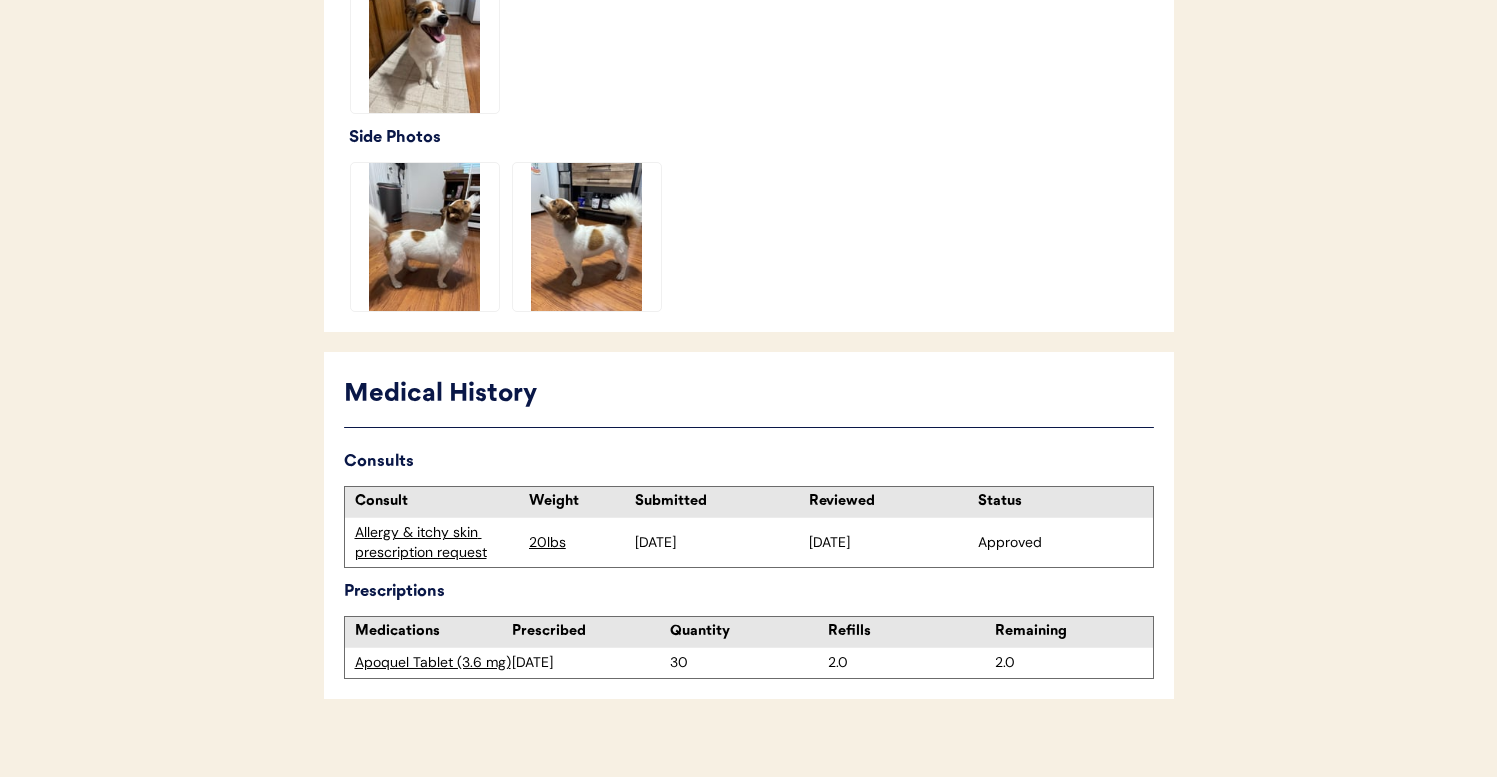 click on "Apoquel Tablet (3.6 mg)" at bounding box center [433, 663] 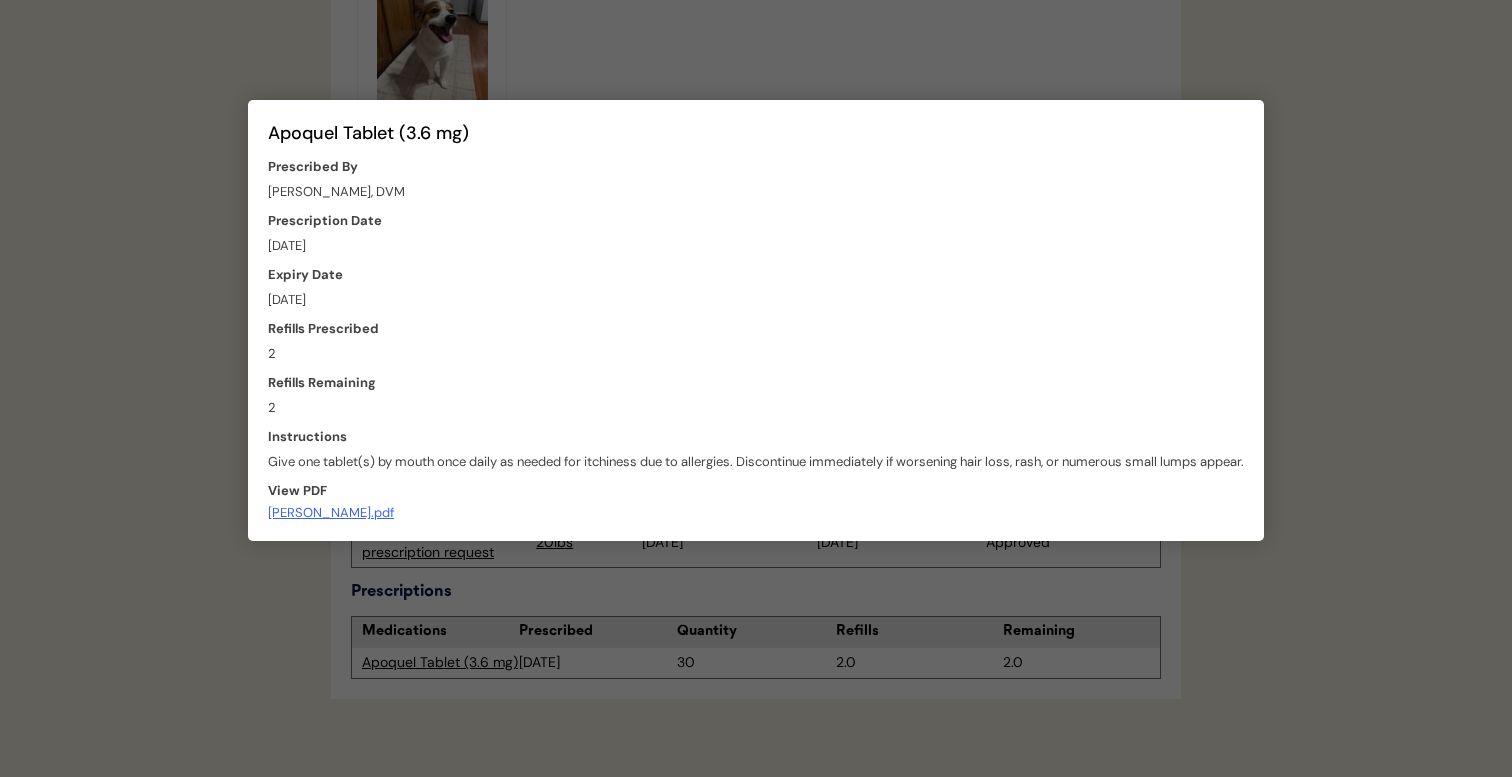 click at bounding box center [756, 388] 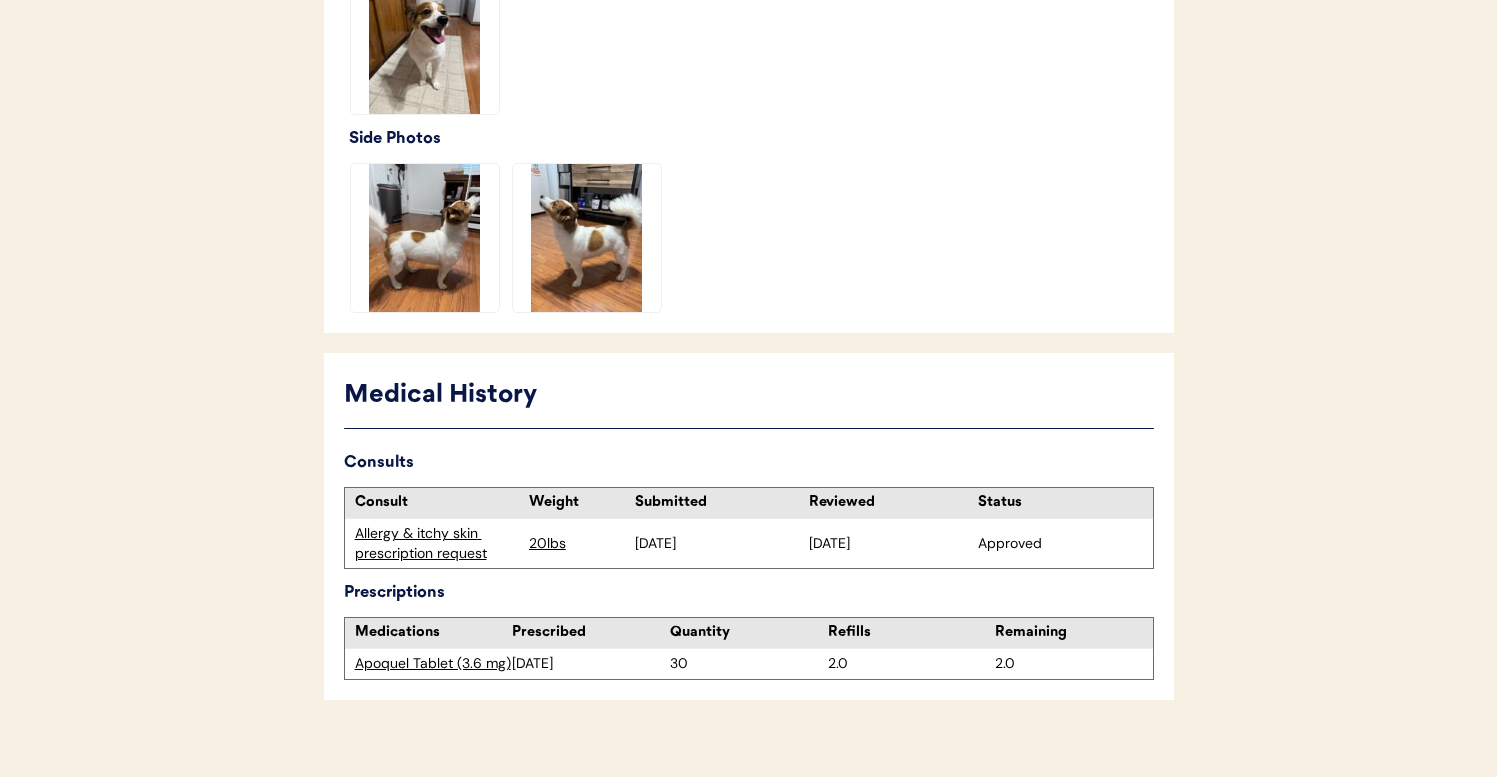 scroll, scrollTop: 0, scrollLeft: 0, axis: both 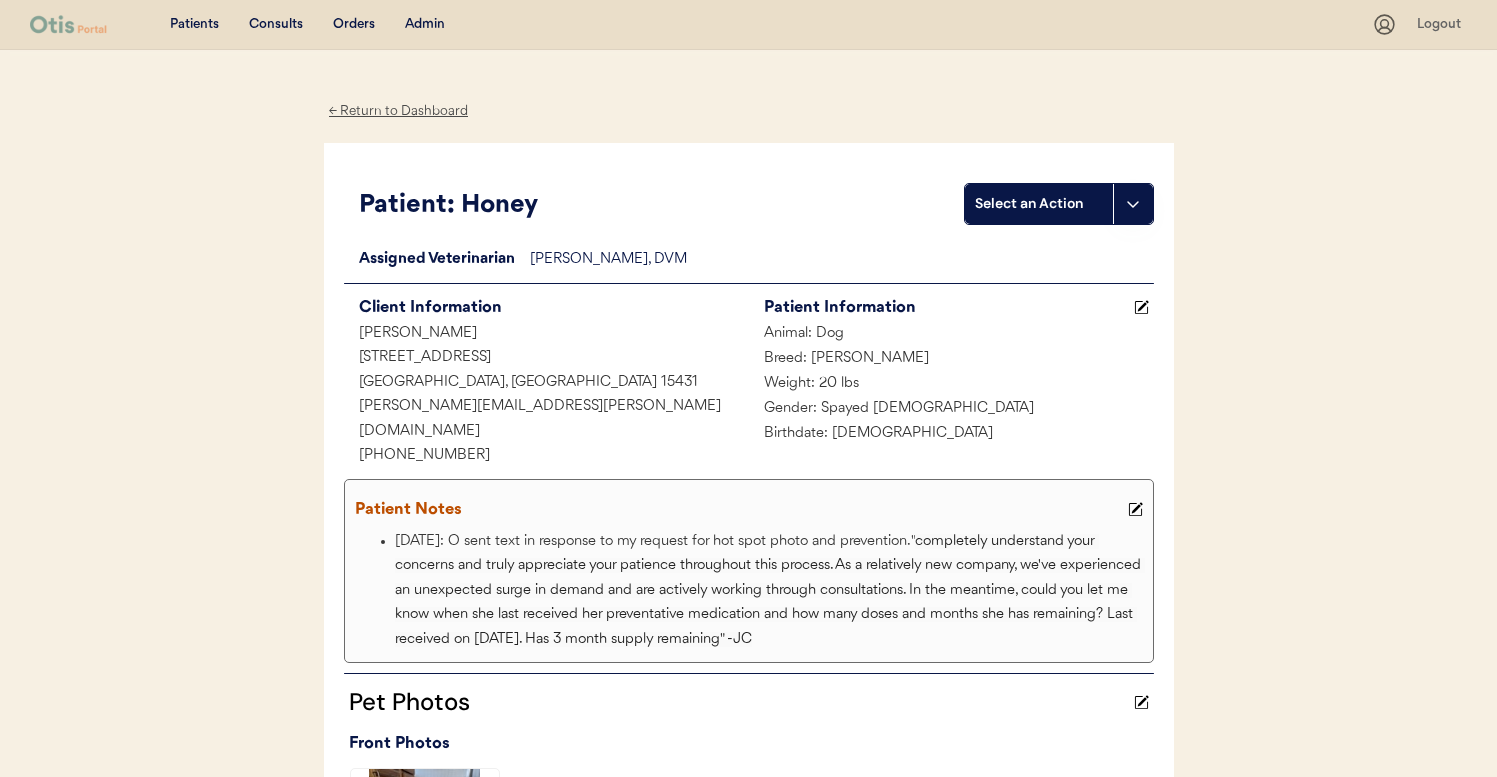 click on "Admin" at bounding box center [425, 25] 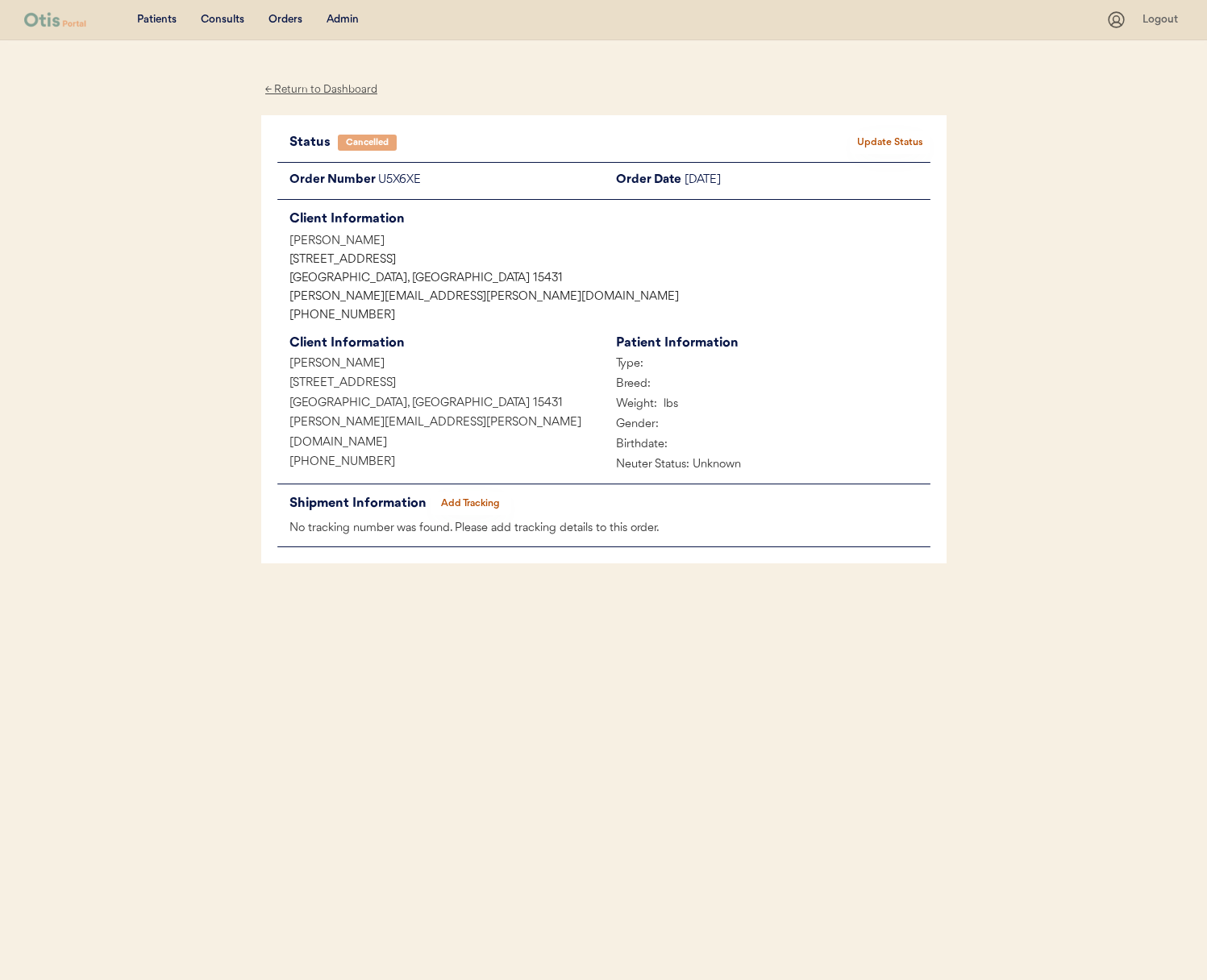 scroll, scrollTop: 0, scrollLeft: 0, axis: both 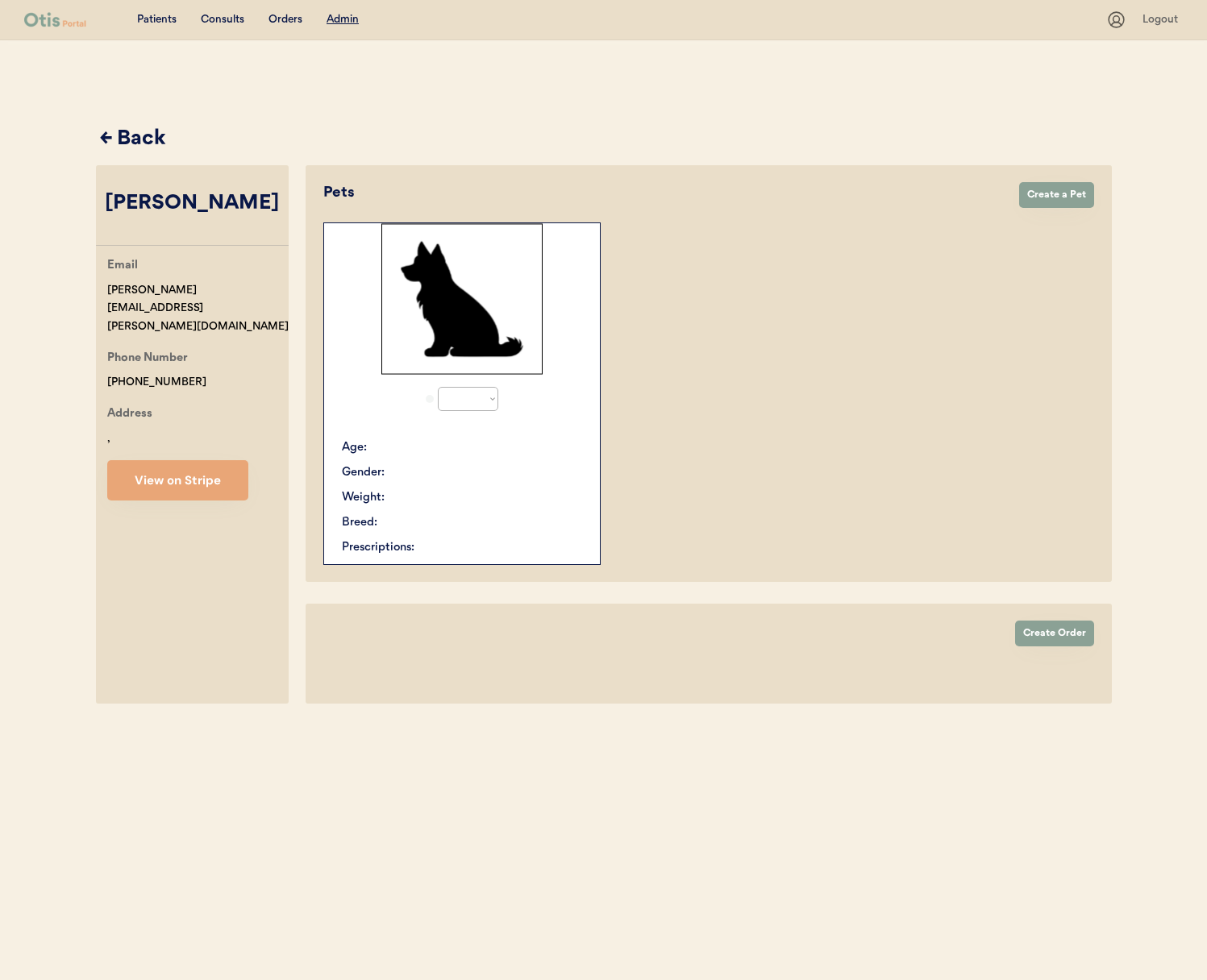 select on "true" 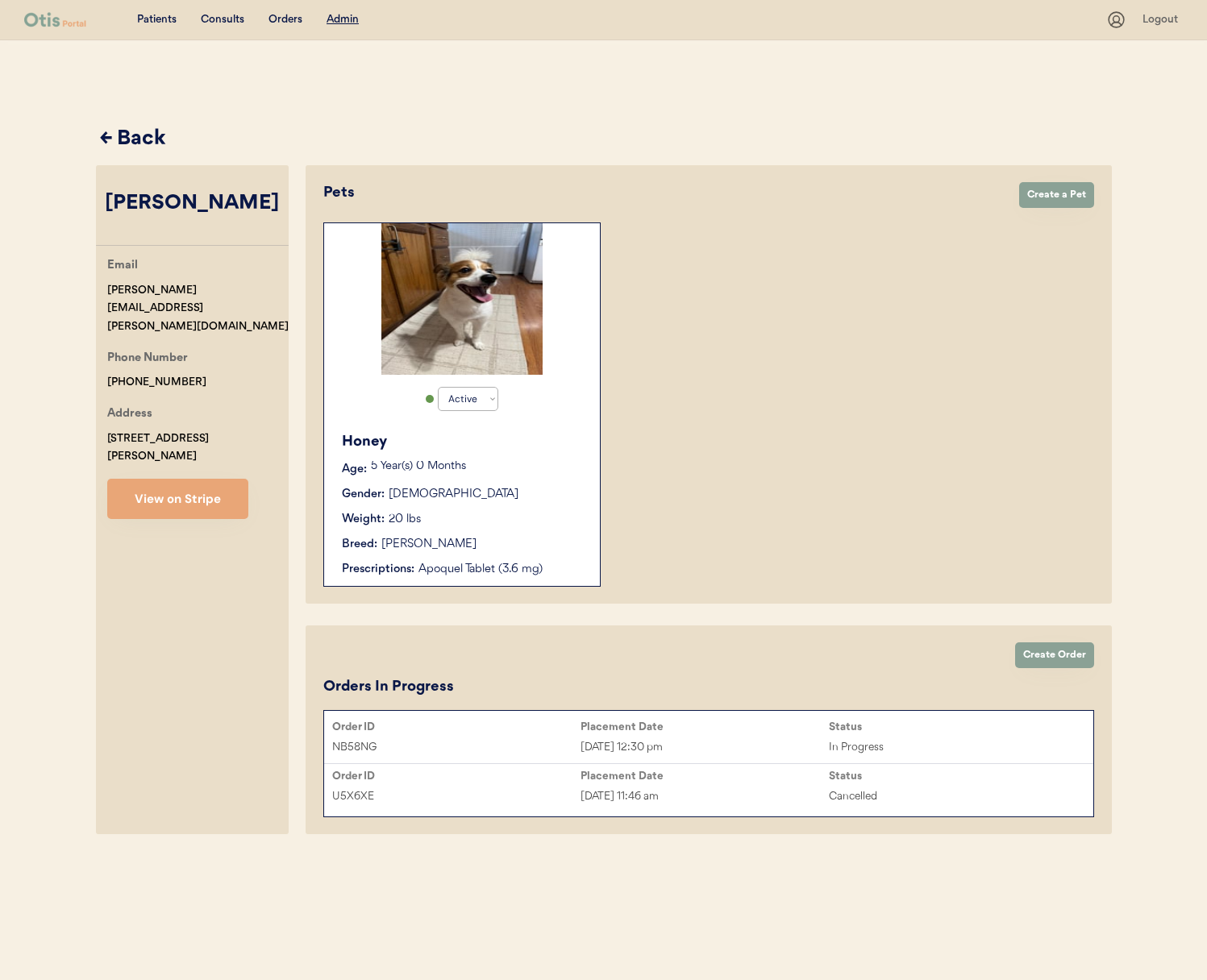 click on "U5X6XE" at bounding box center (456, 796) 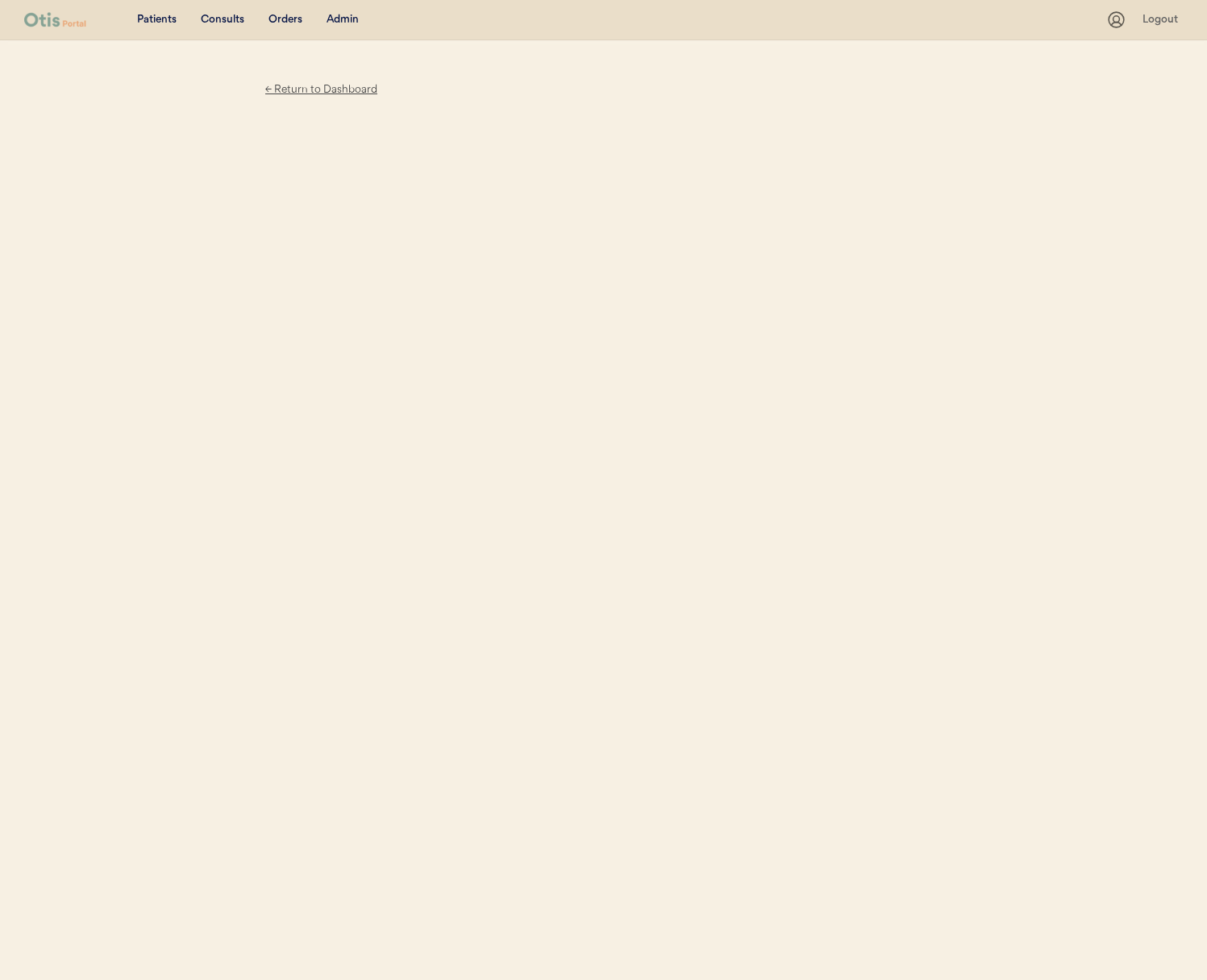 scroll, scrollTop: 0, scrollLeft: 0, axis: both 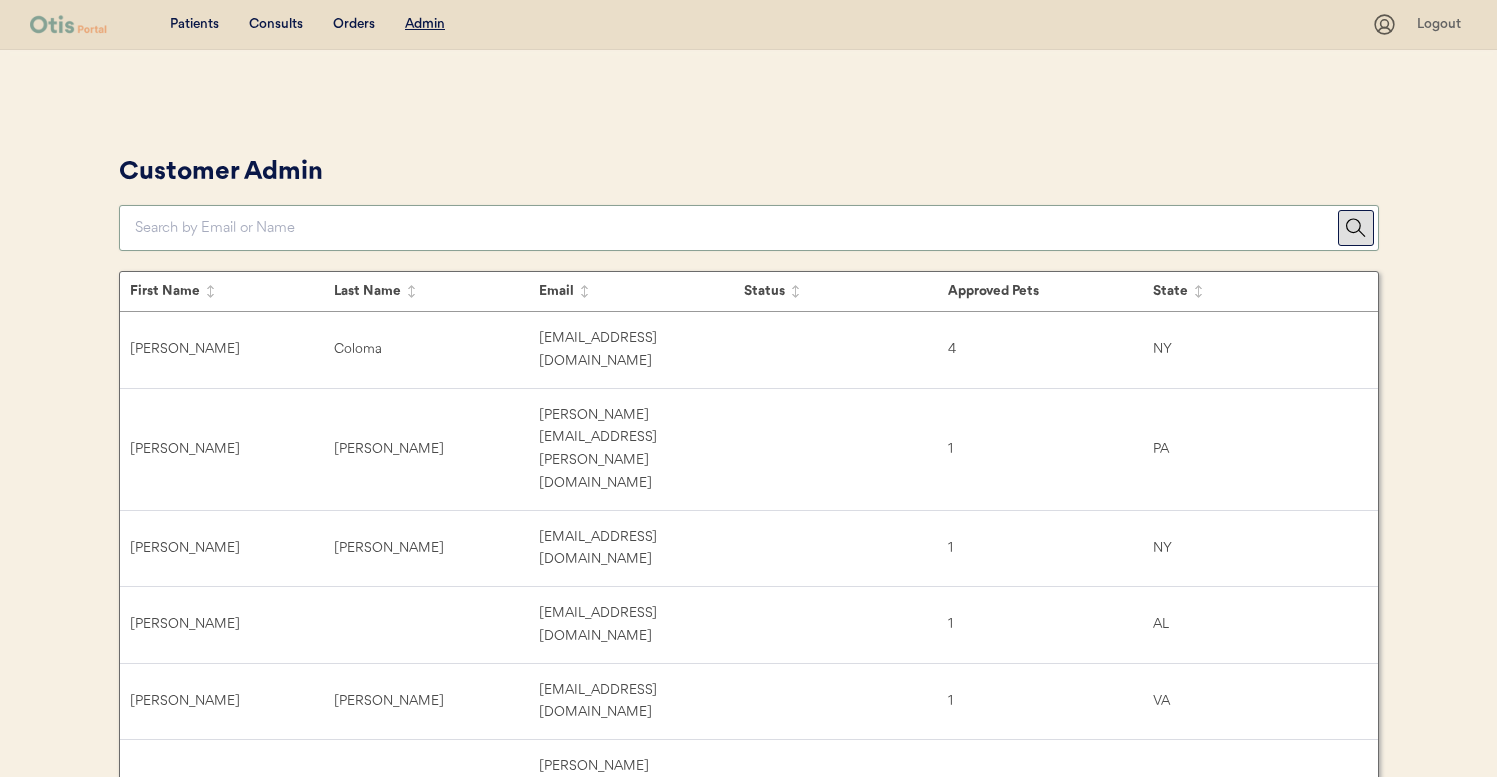 click at bounding box center [736, 228] 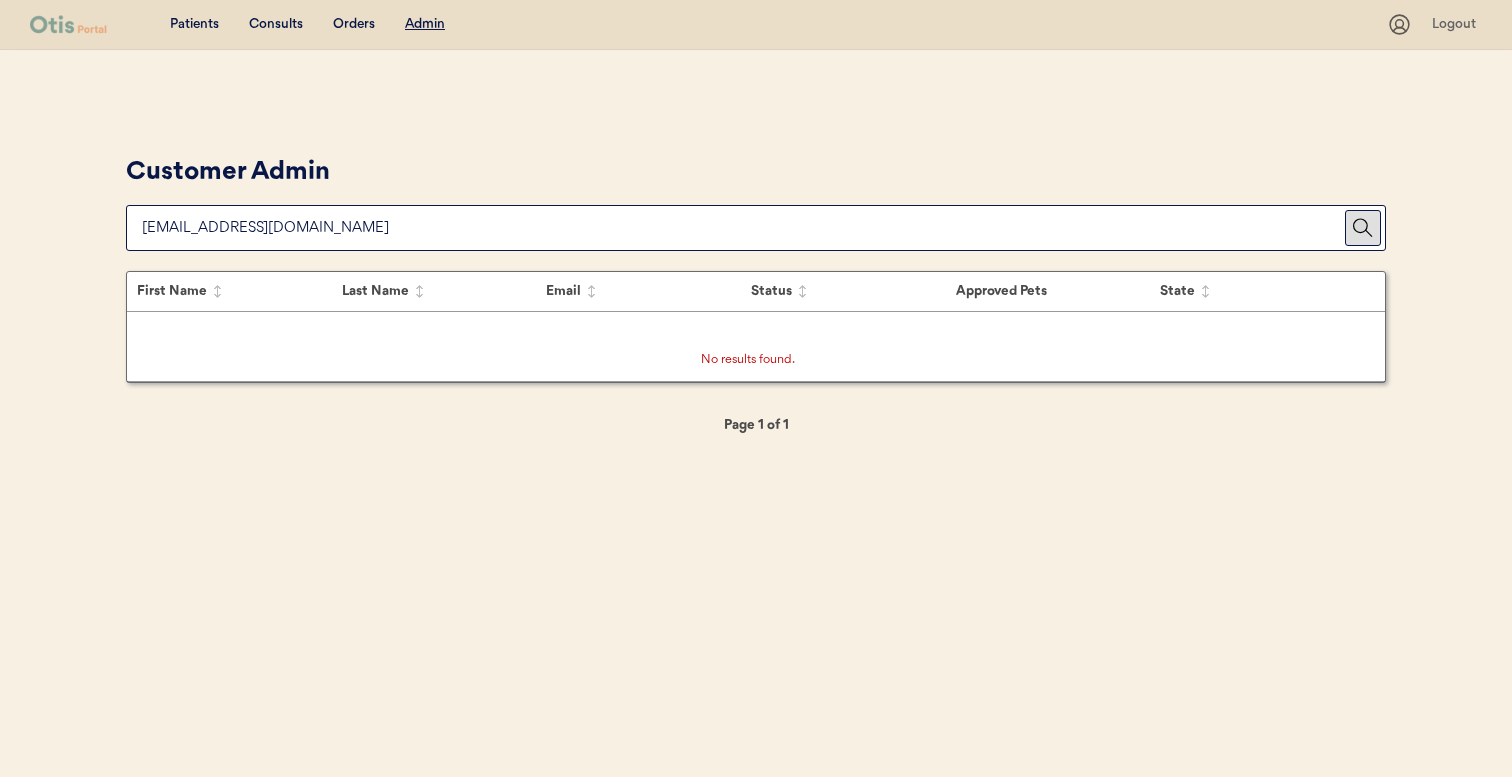 click at bounding box center [743, 228] 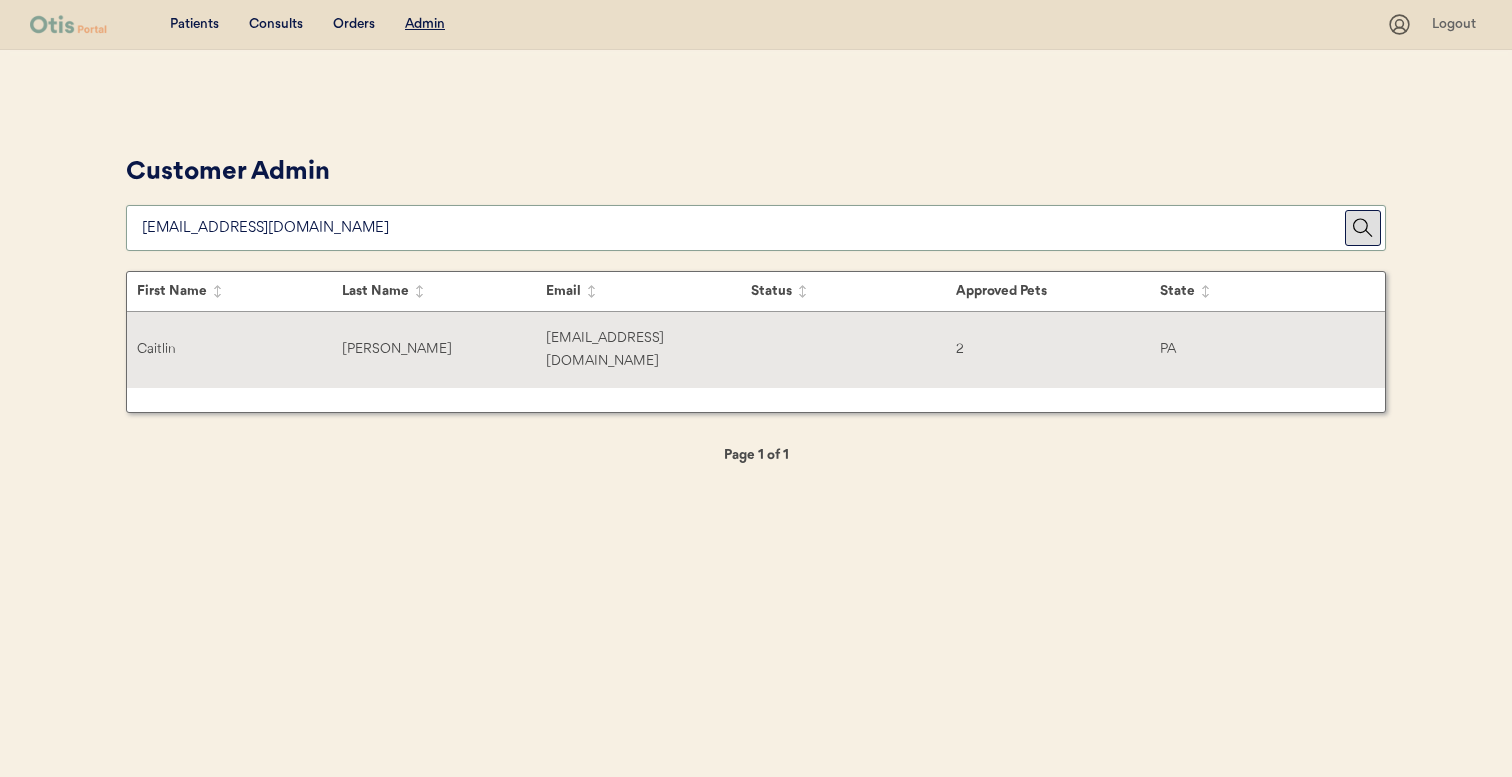type on "mohrcaitlin1210@yahoo.co" 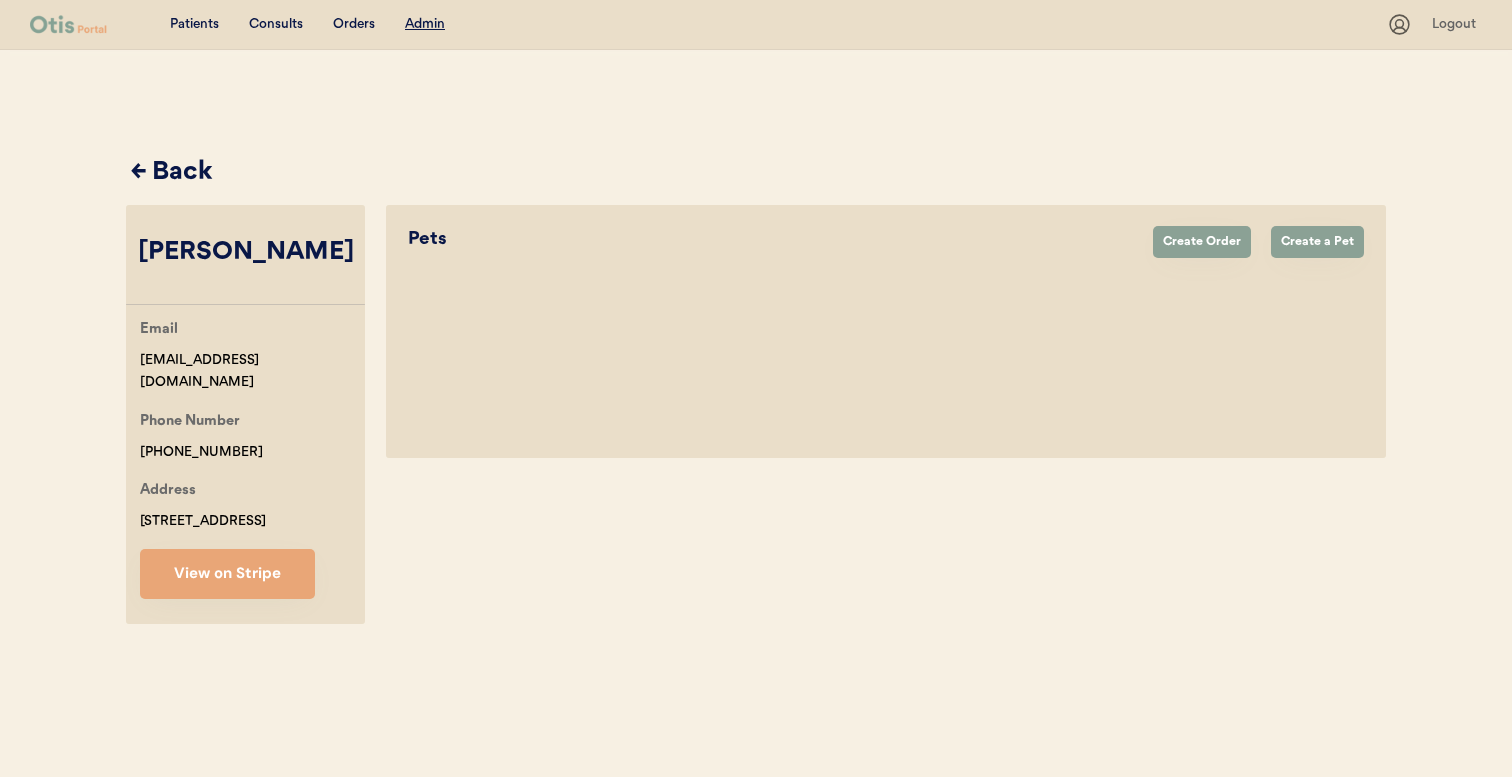 select on "true" 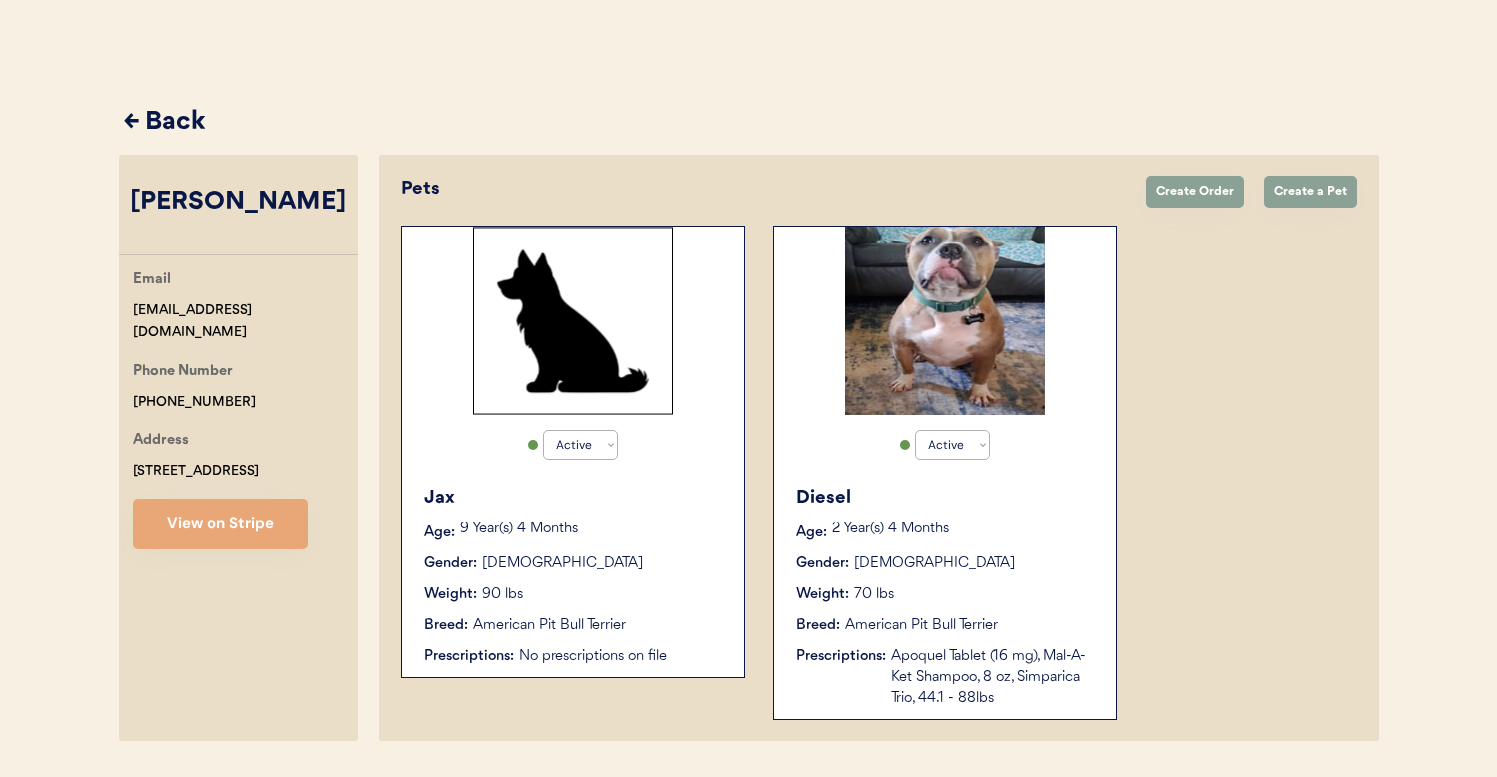 scroll, scrollTop: 106, scrollLeft: 0, axis: vertical 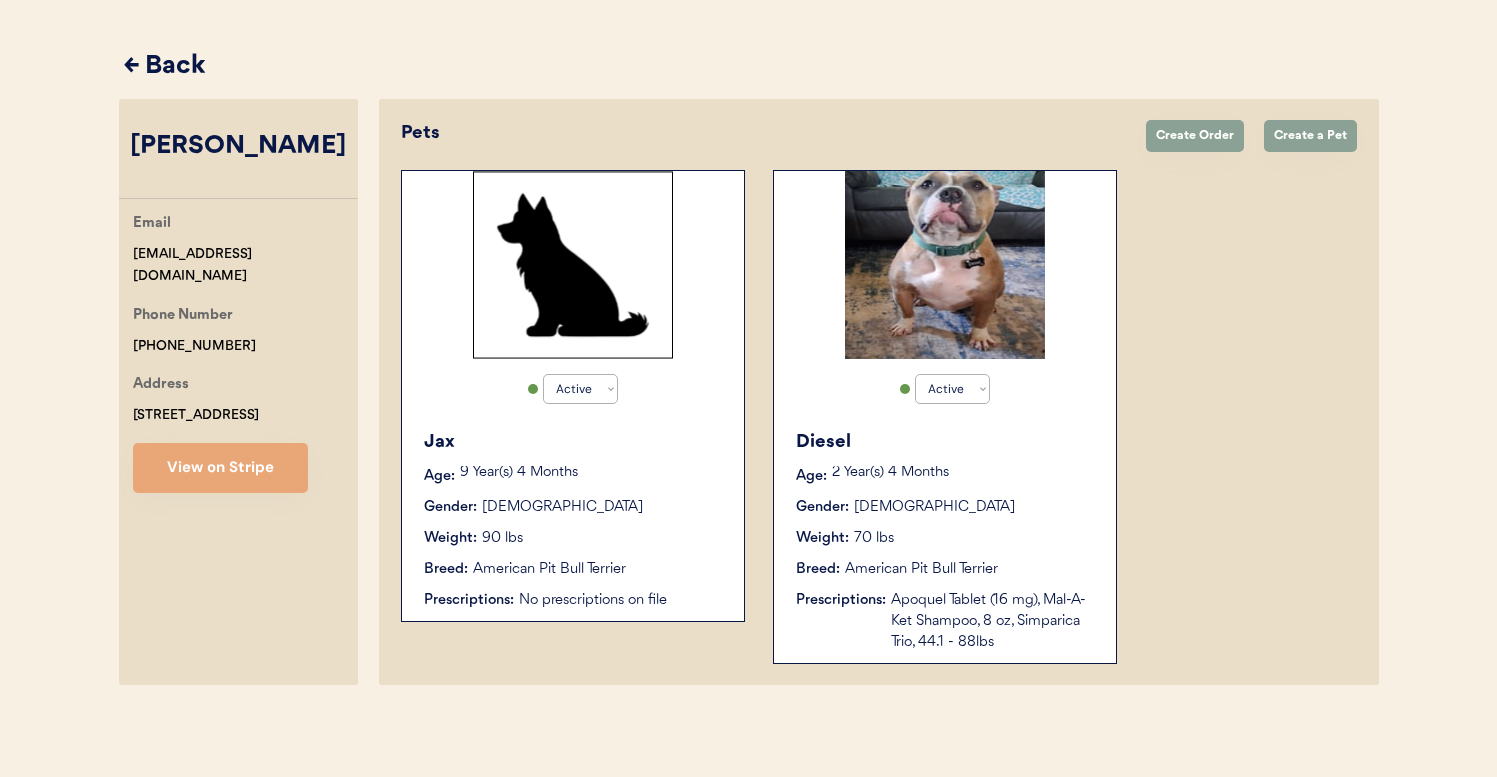 click at bounding box center (573, 265) 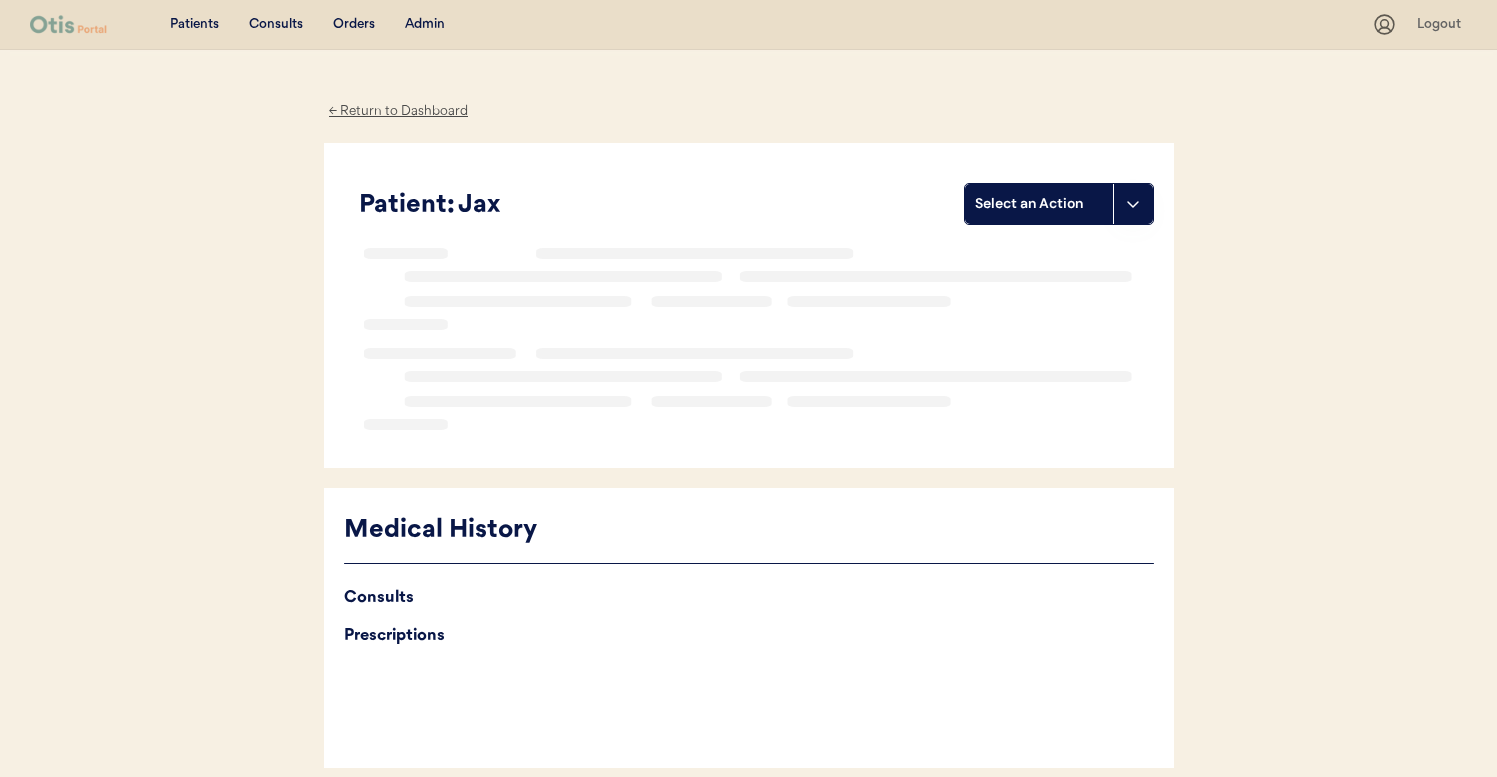 scroll, scrollTop: 0, scrollLeft: 0, axis: both 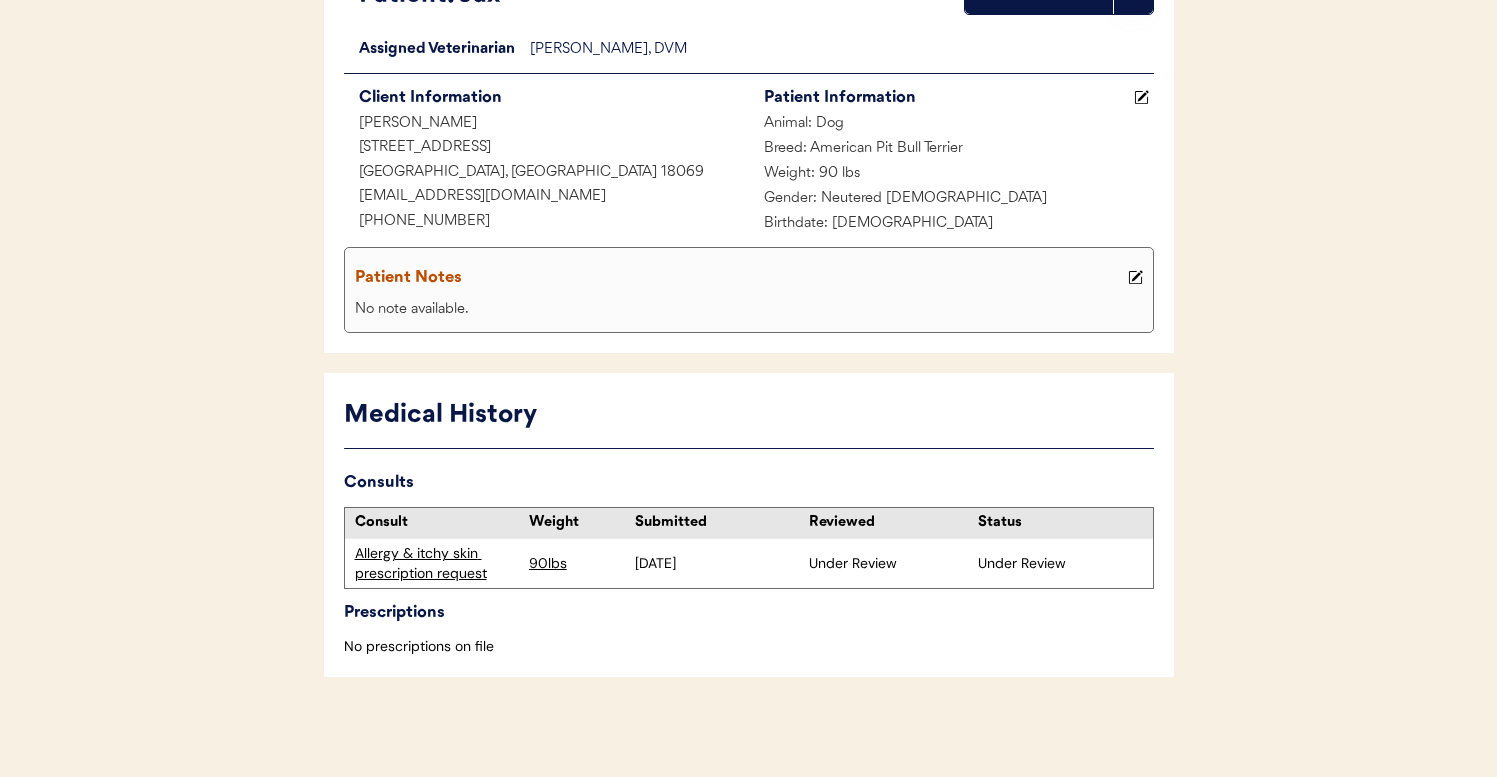 click on "Allergy & itchy skin prescription request" at bounding box center [437, 563] 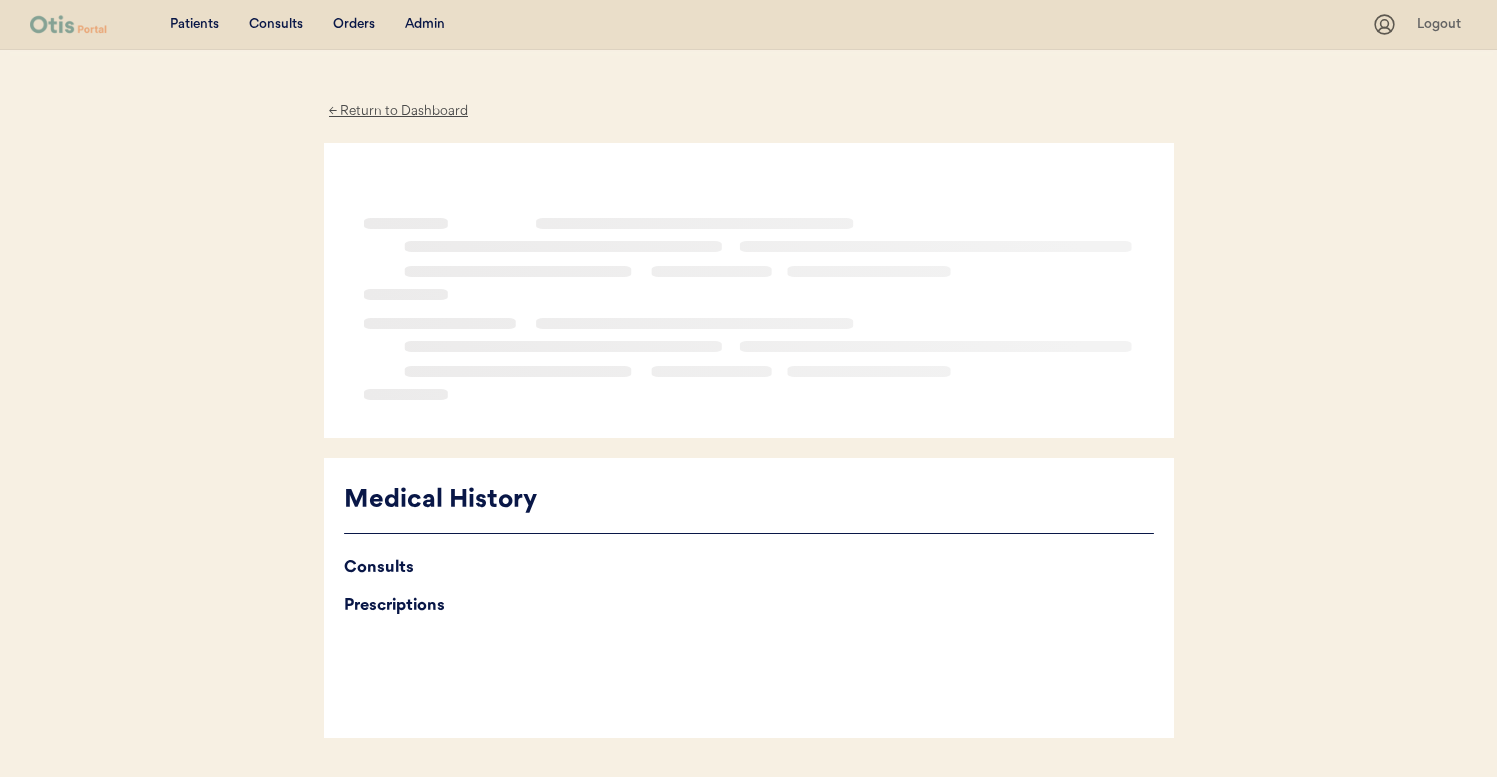 scroll, scrollTop: 0, scrollLeft: 0, axis: both 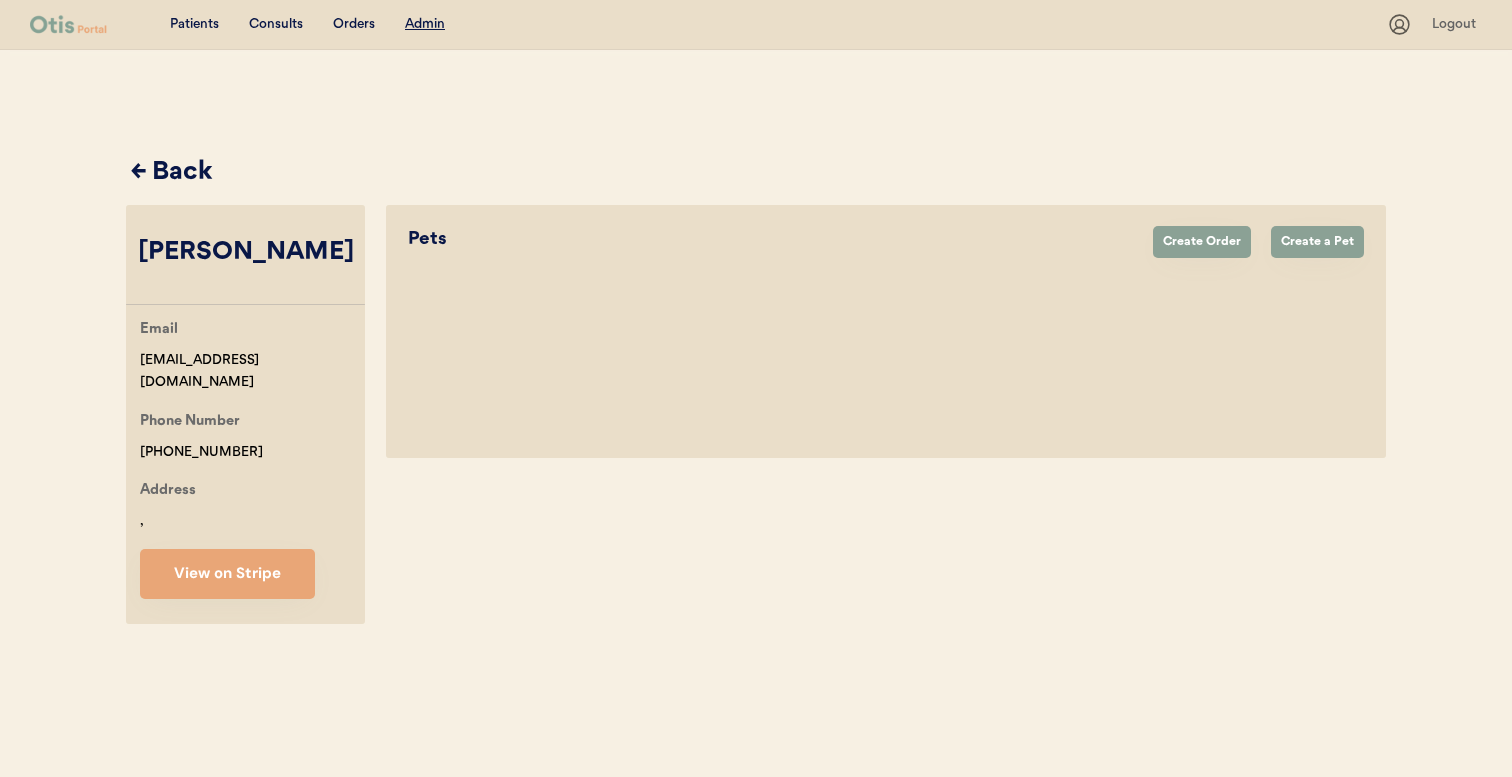 select on "true" 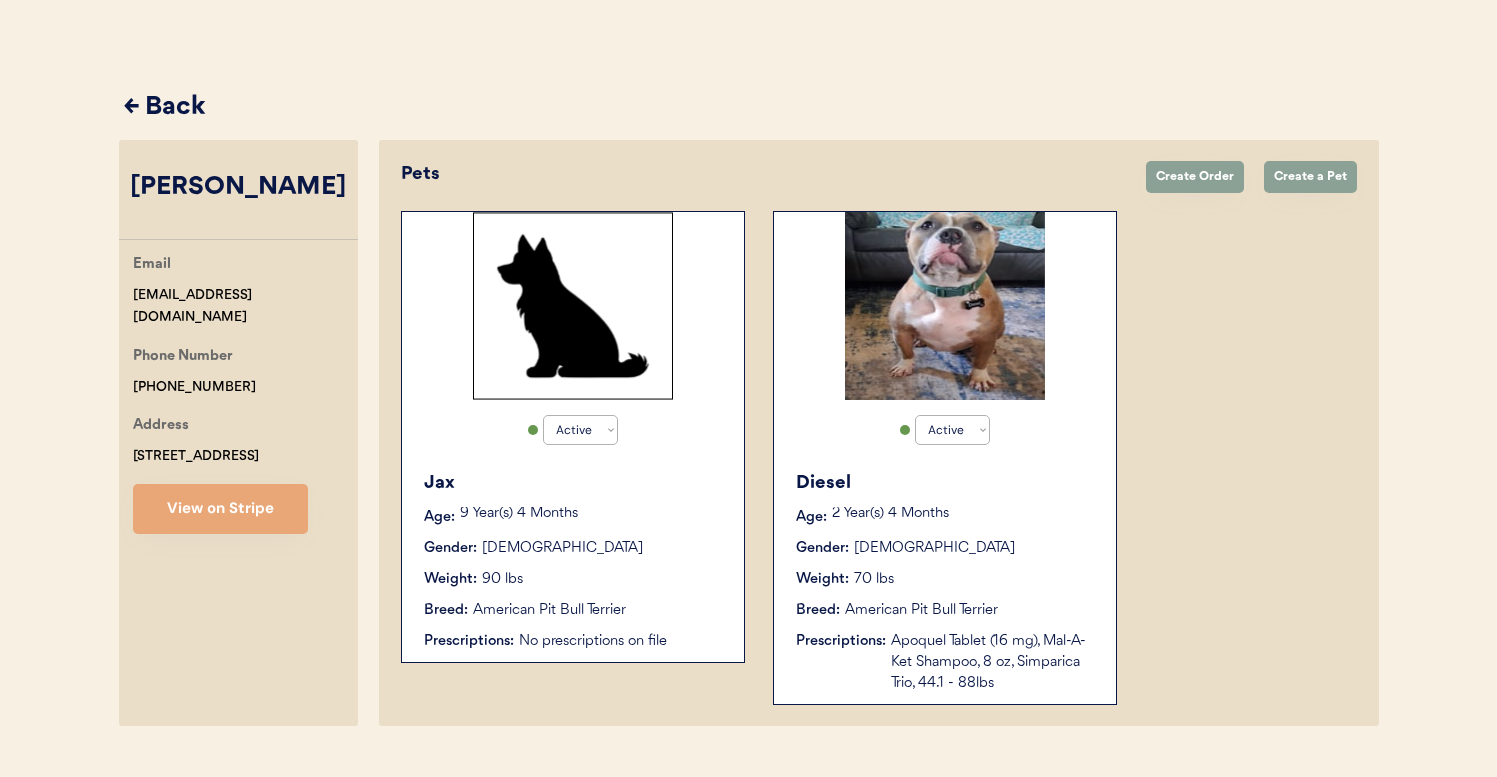 scroll, scrollTop: 106, scrollLeft: 0, axis: vertical 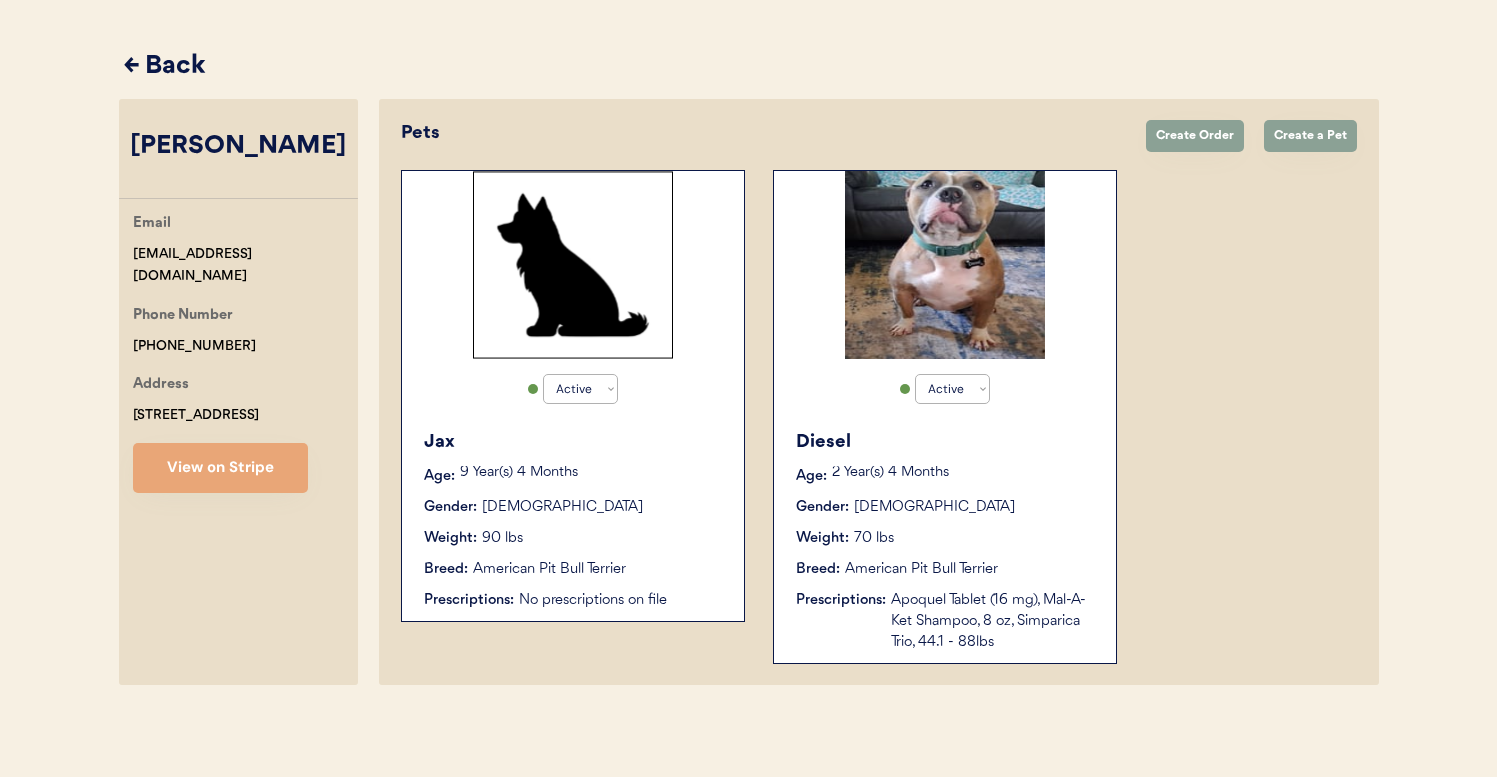 click on "2 Year(s) 4 Months" at bounding box center [964, 473] 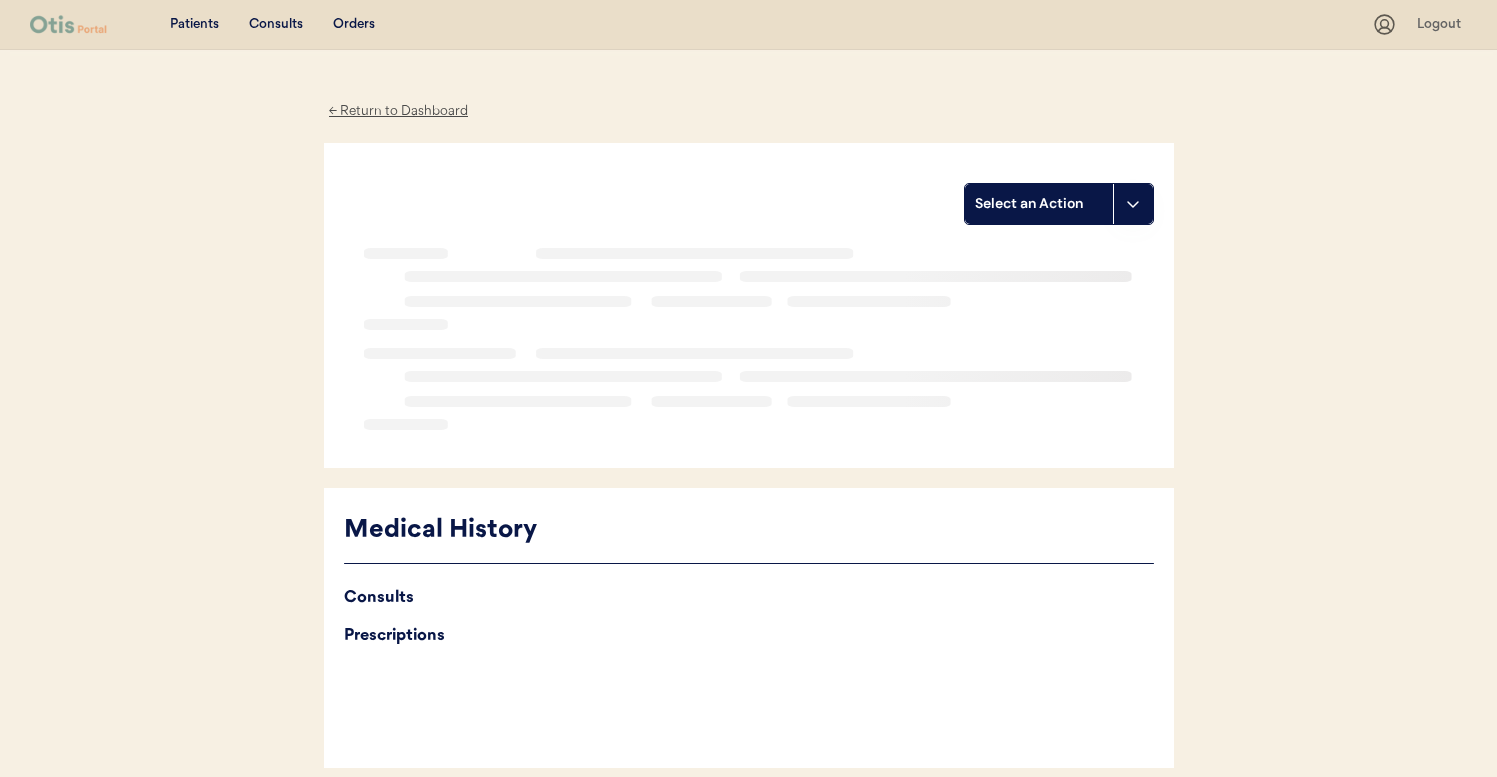 scroll, scrollTop: 0, scrollLeft: 0, axis: both 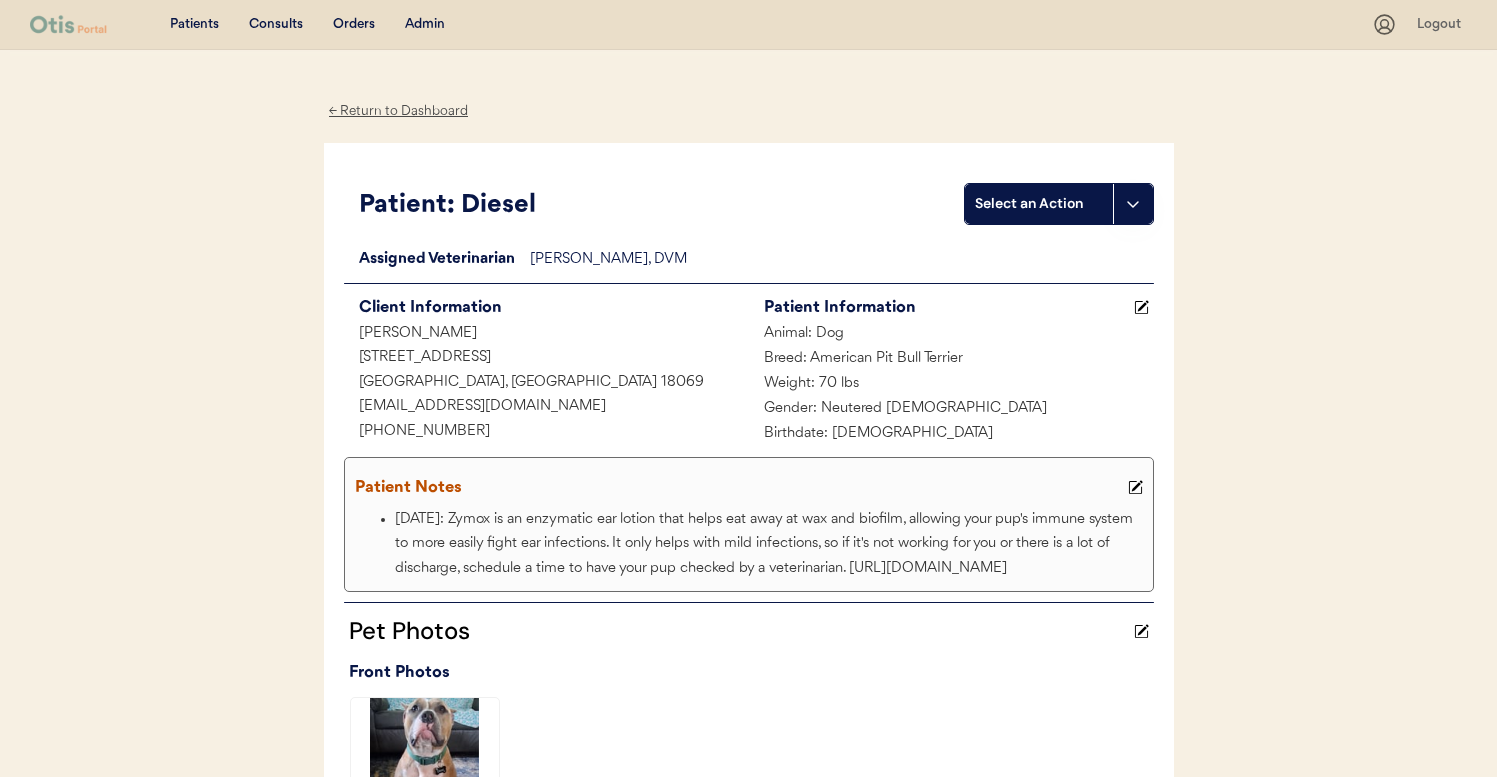 click on "Patient: Diesel" at bounding box center [661, 206] 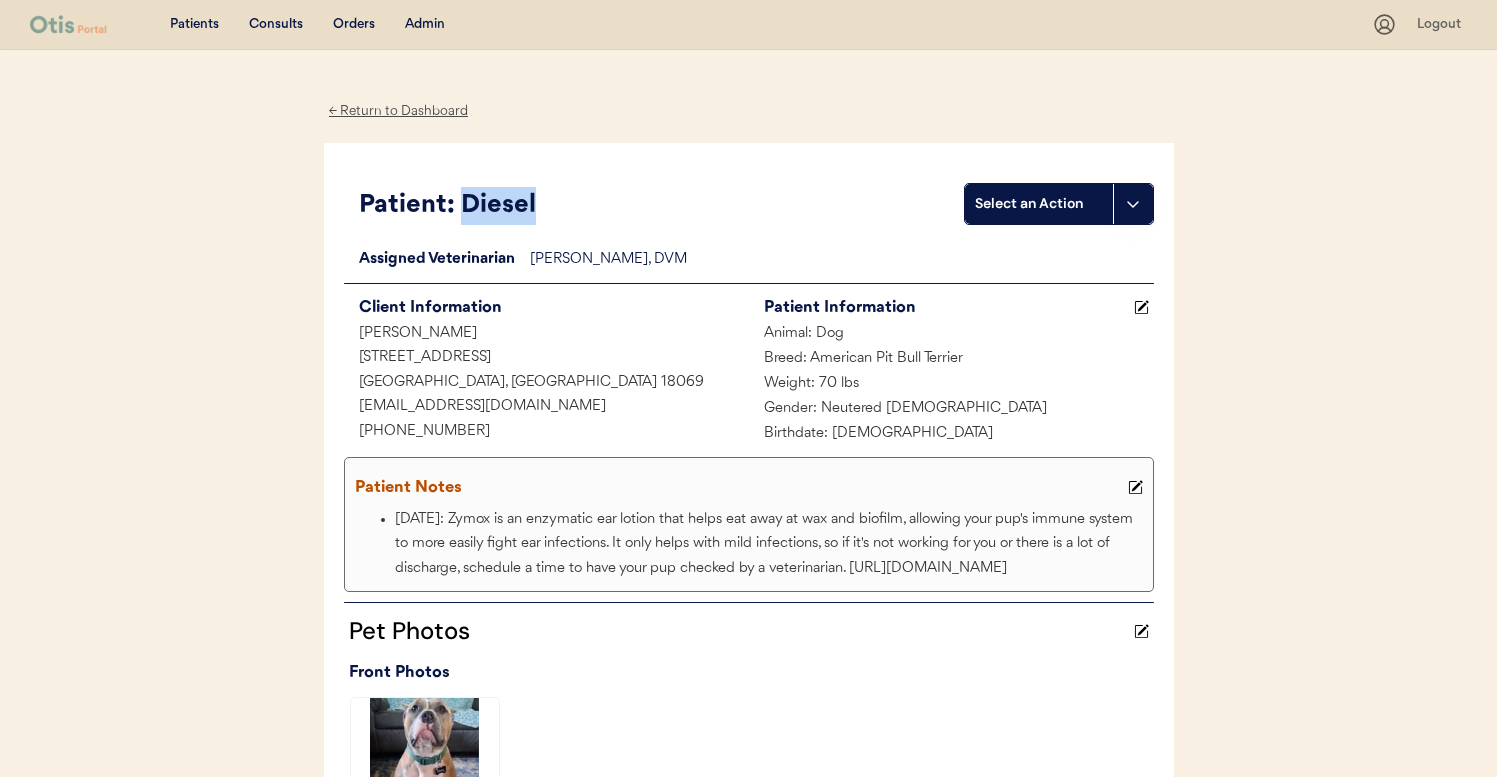 copy on "Diesel" 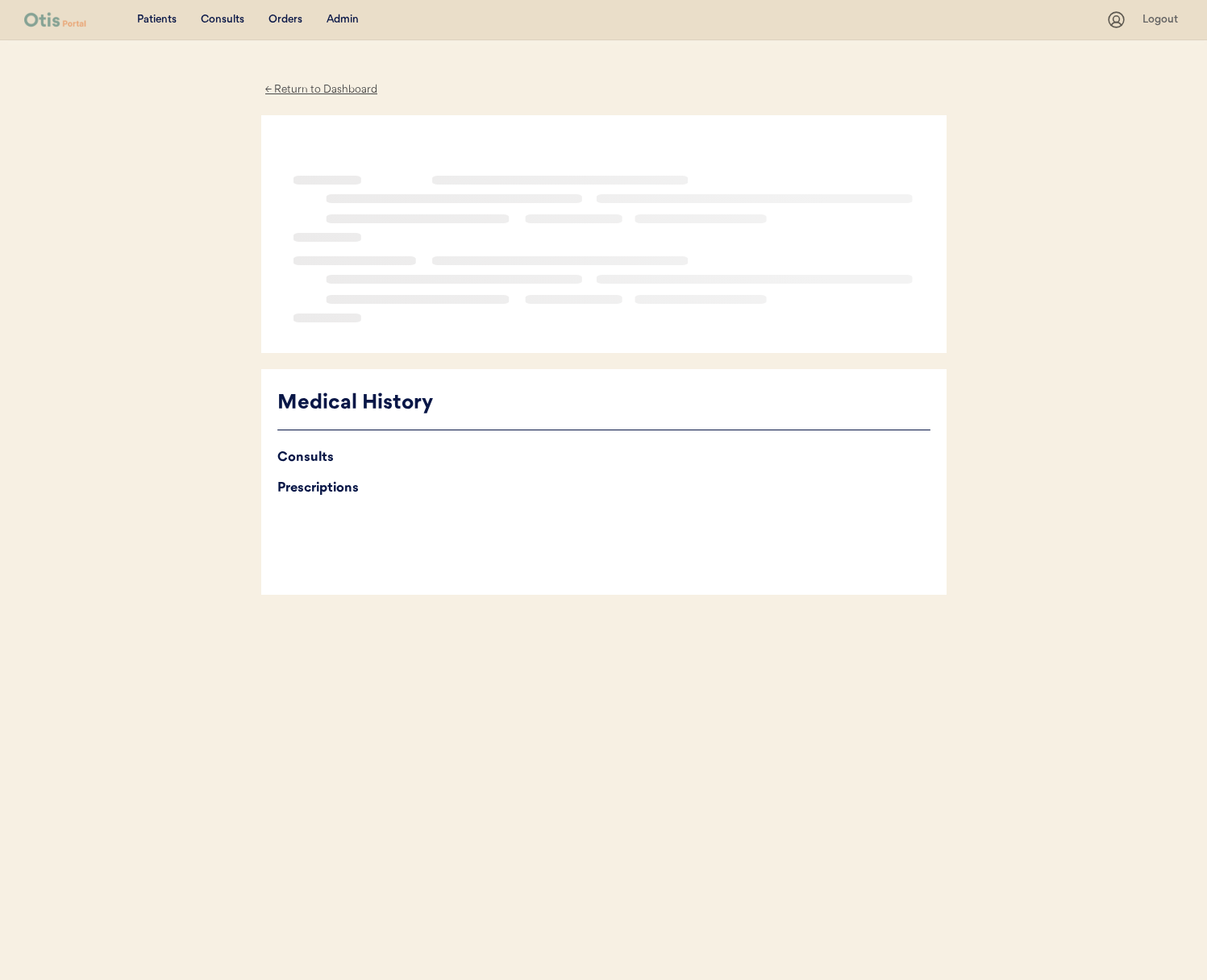 scroll, scrollTop: 0, scrollLeft: 0, axis: both 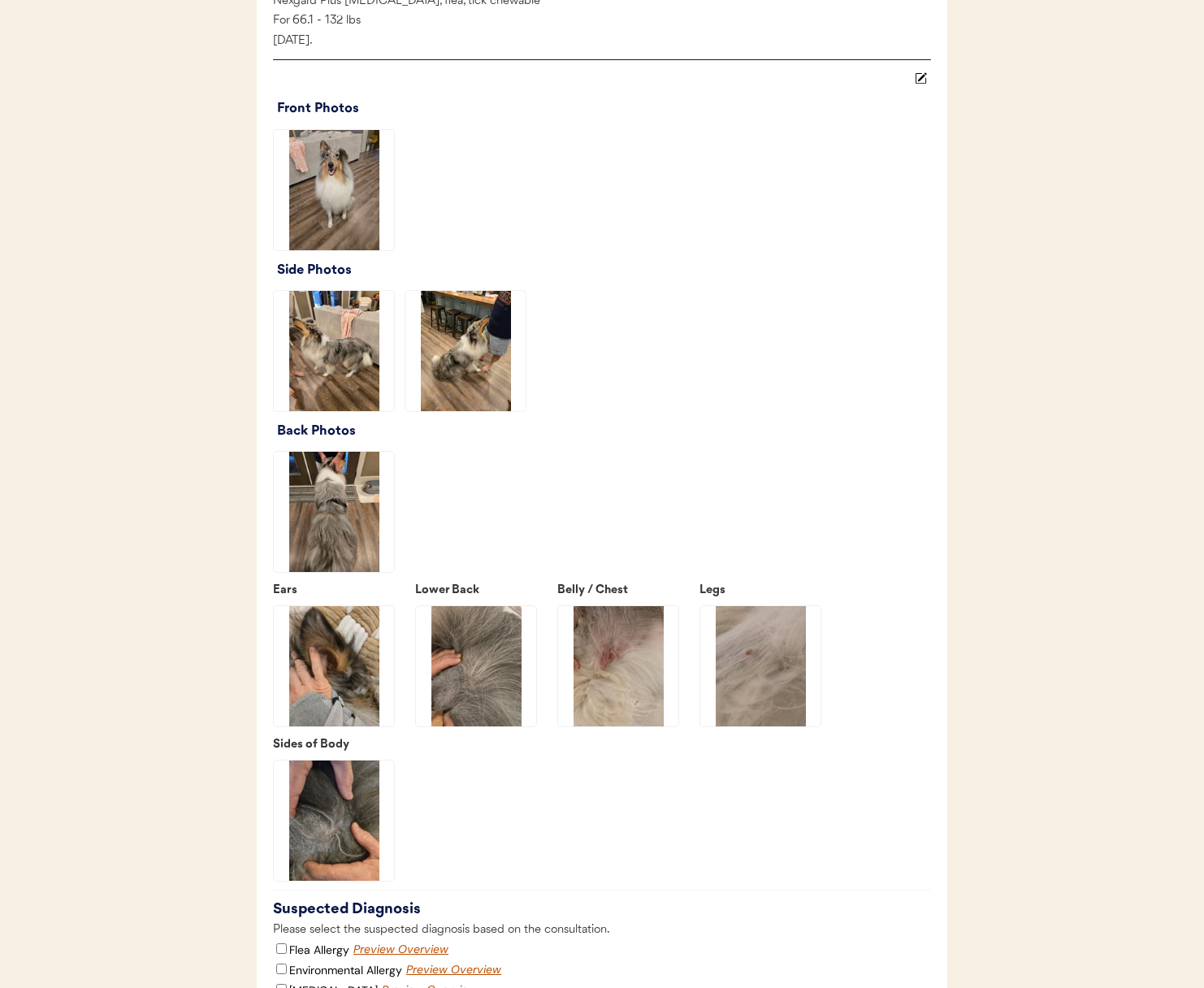 click 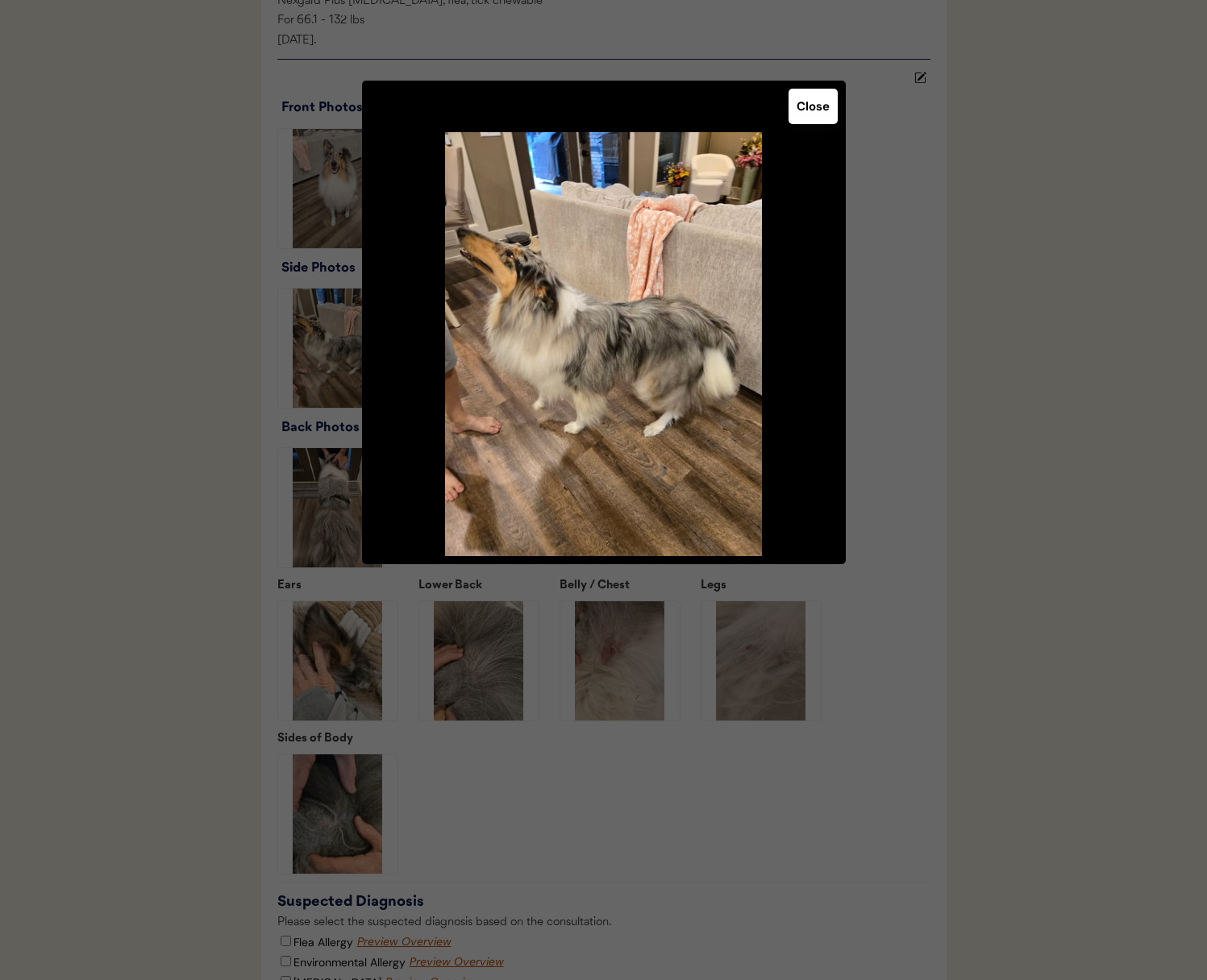 click at bounding box center (603, 490) 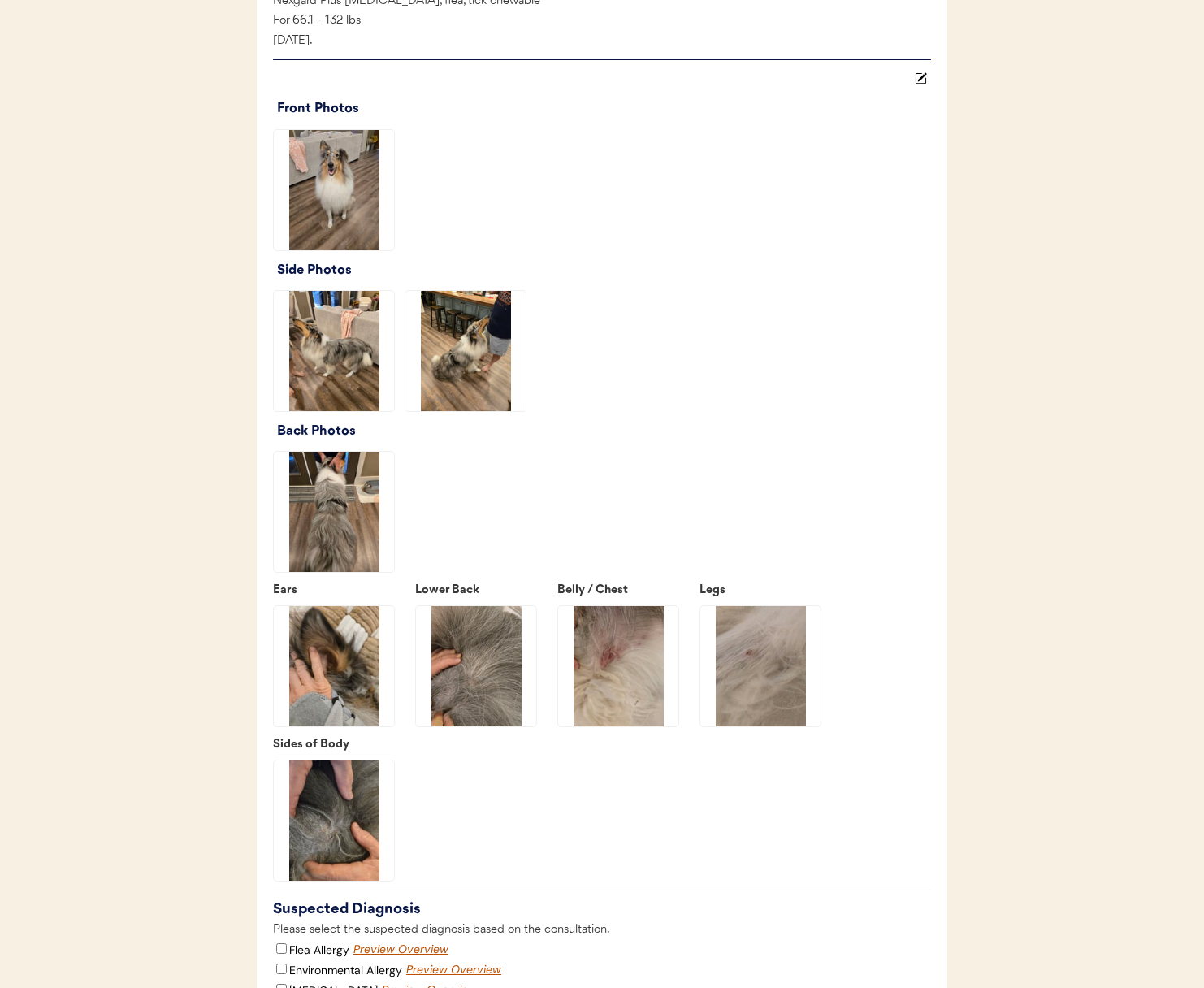 click 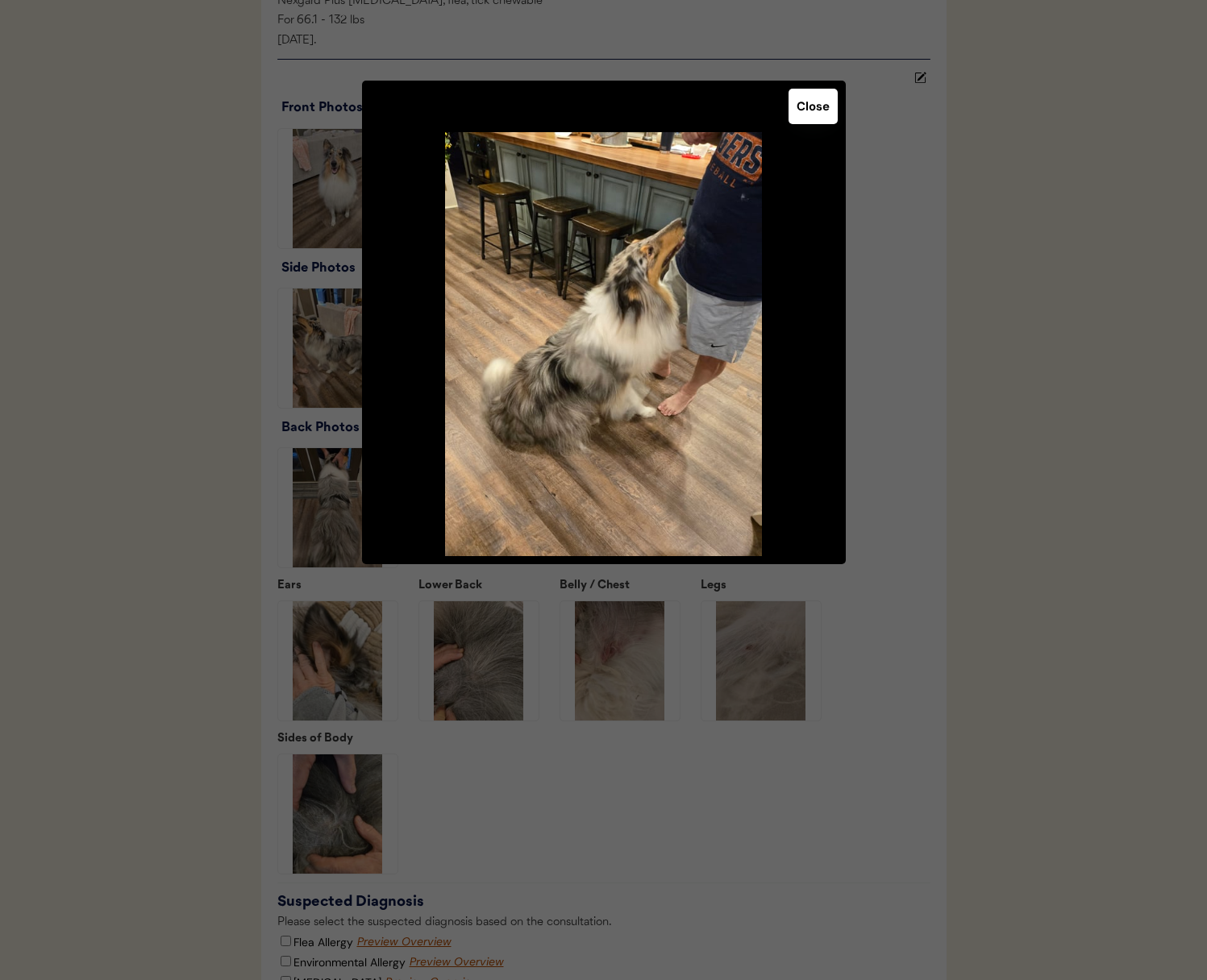 click at bounding box center (603, 490) 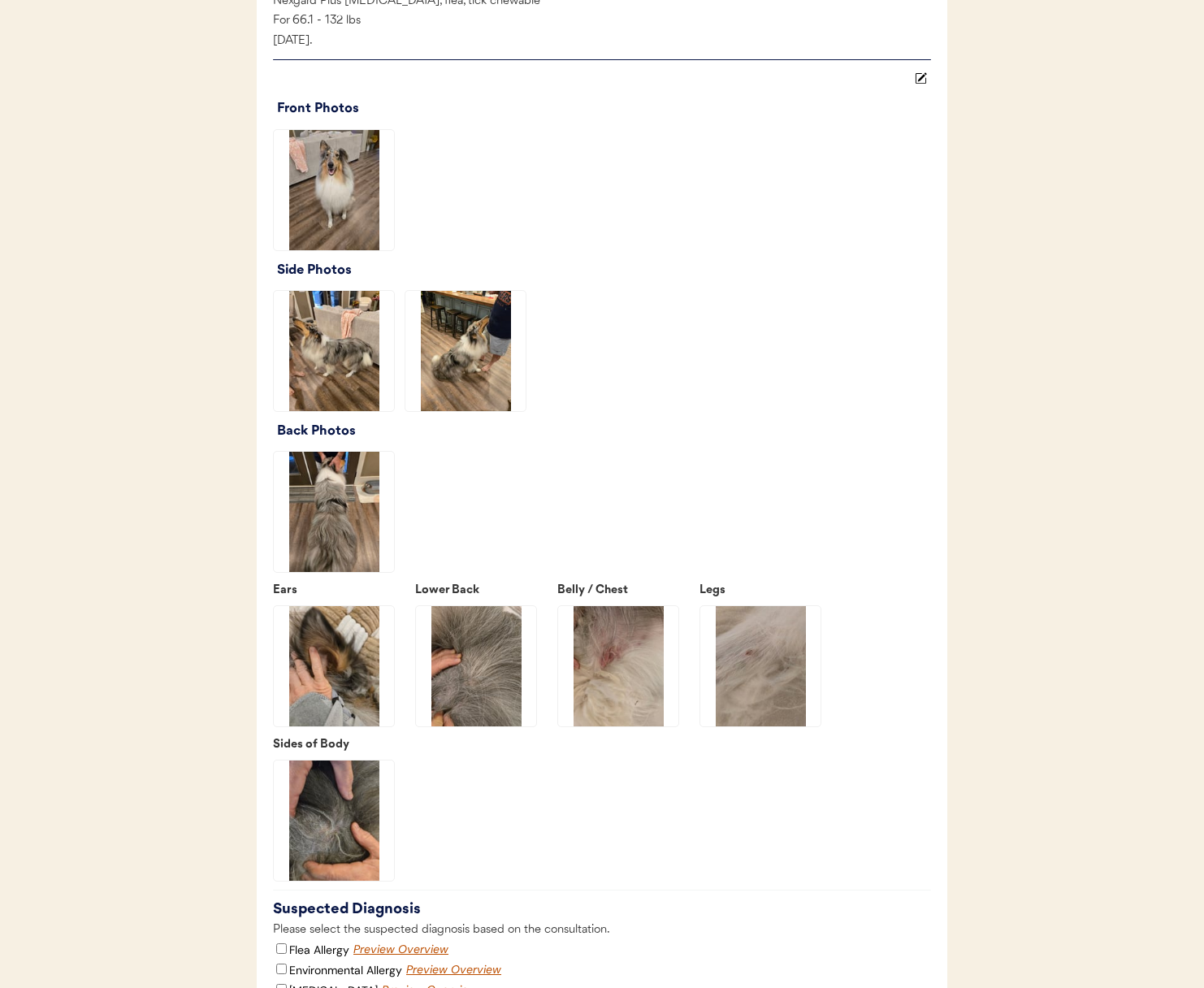 scroll, scrollTop: 1610, scrollLeft: 0, axis: vertical 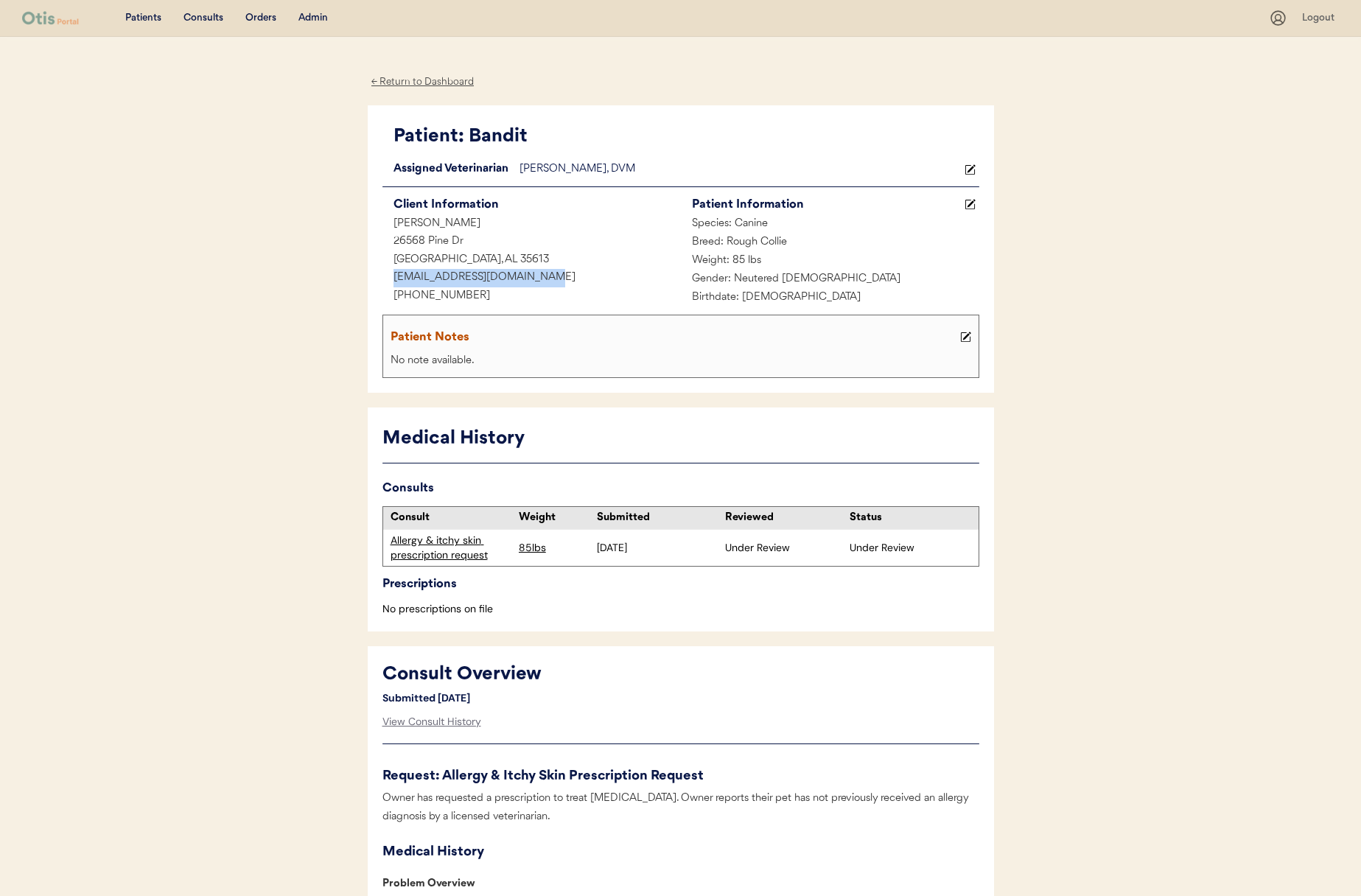 drag, startPoint x: 567, startPoint y: 279, endPoint x: 386, endPoint y: 280, distance: 181.00276 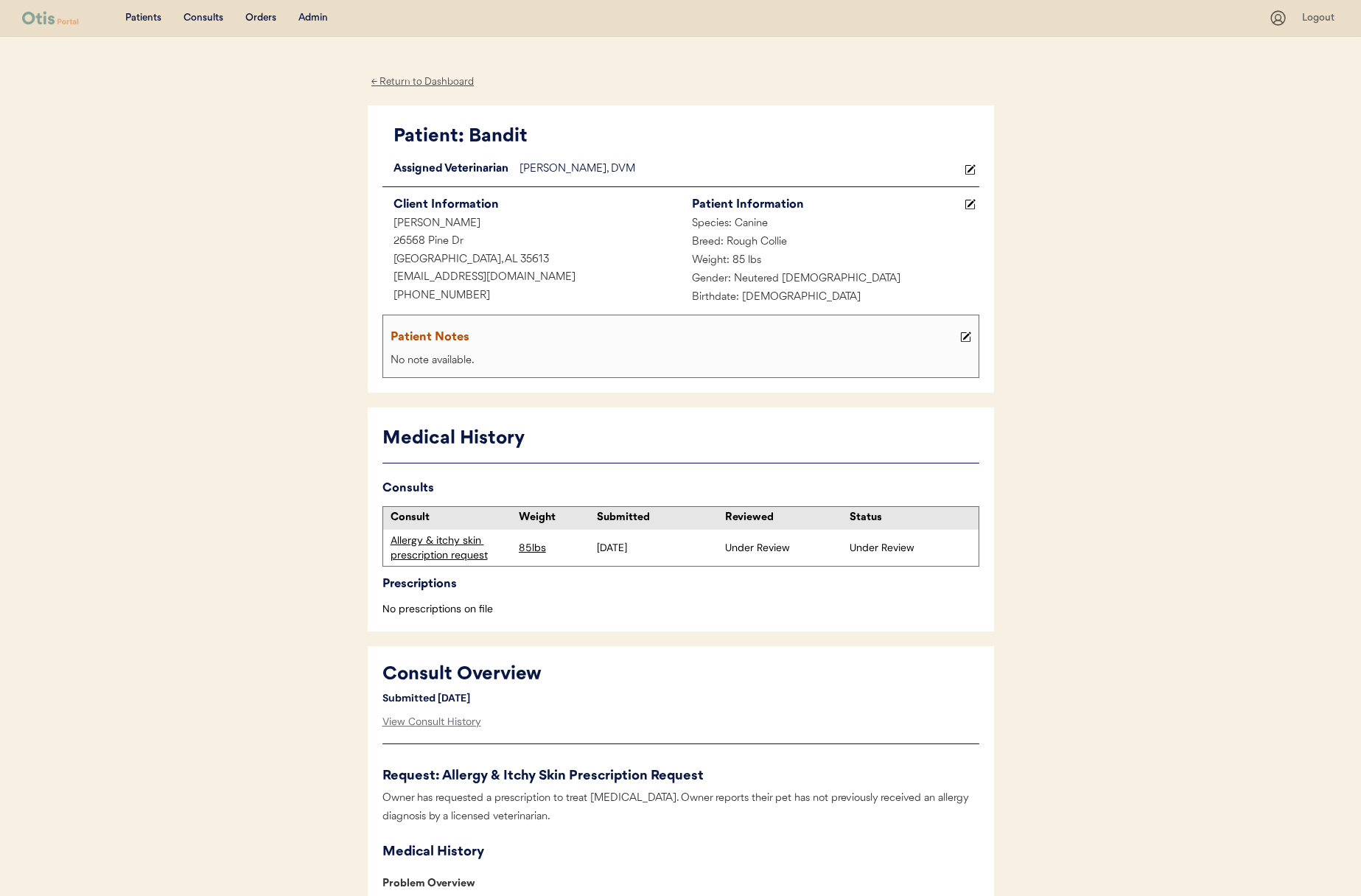 click on "Admin" at bounding box center (313, 18) 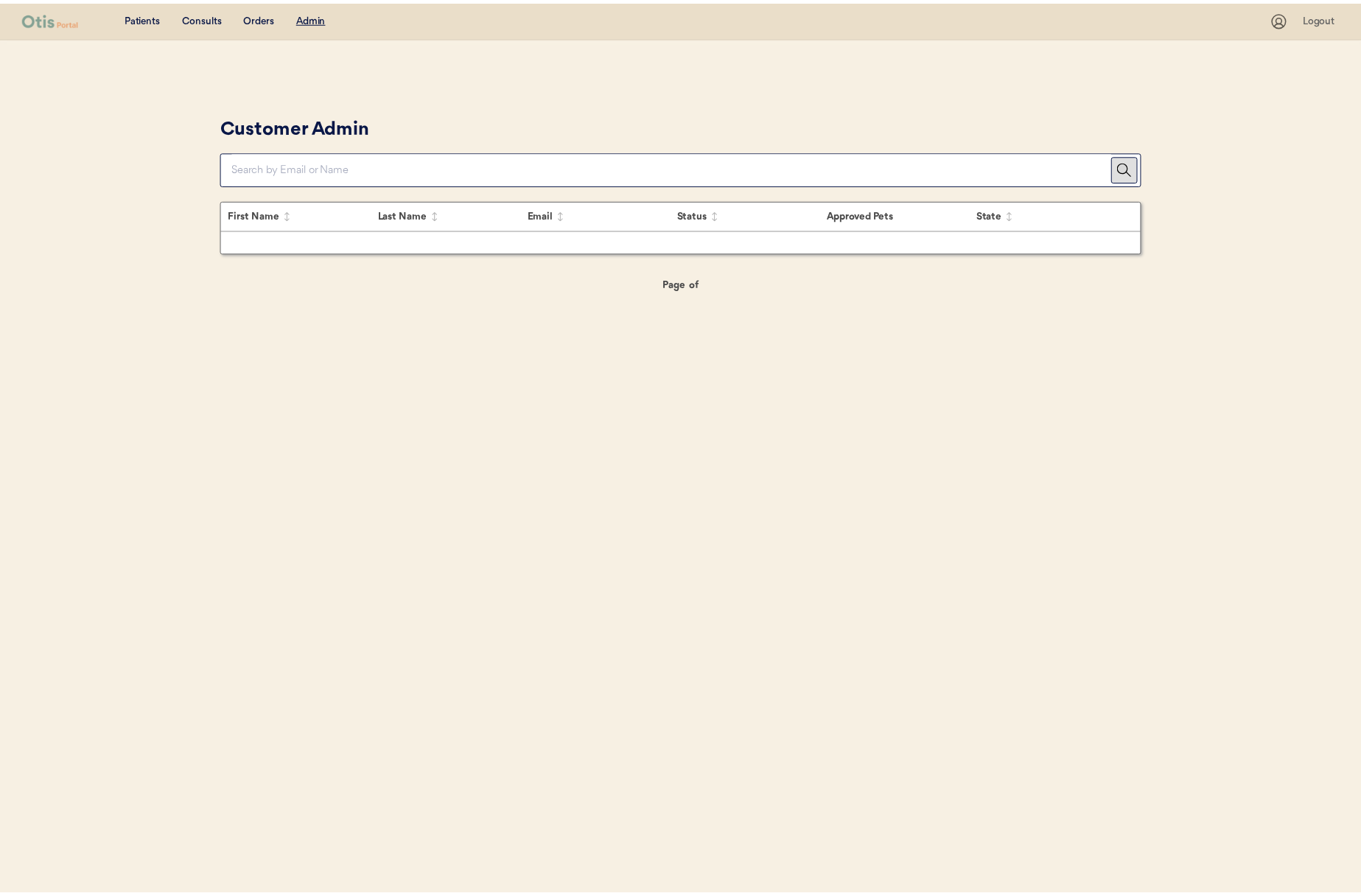 scroll, scrollTop: 0, scrollLeft: 0, axis: both 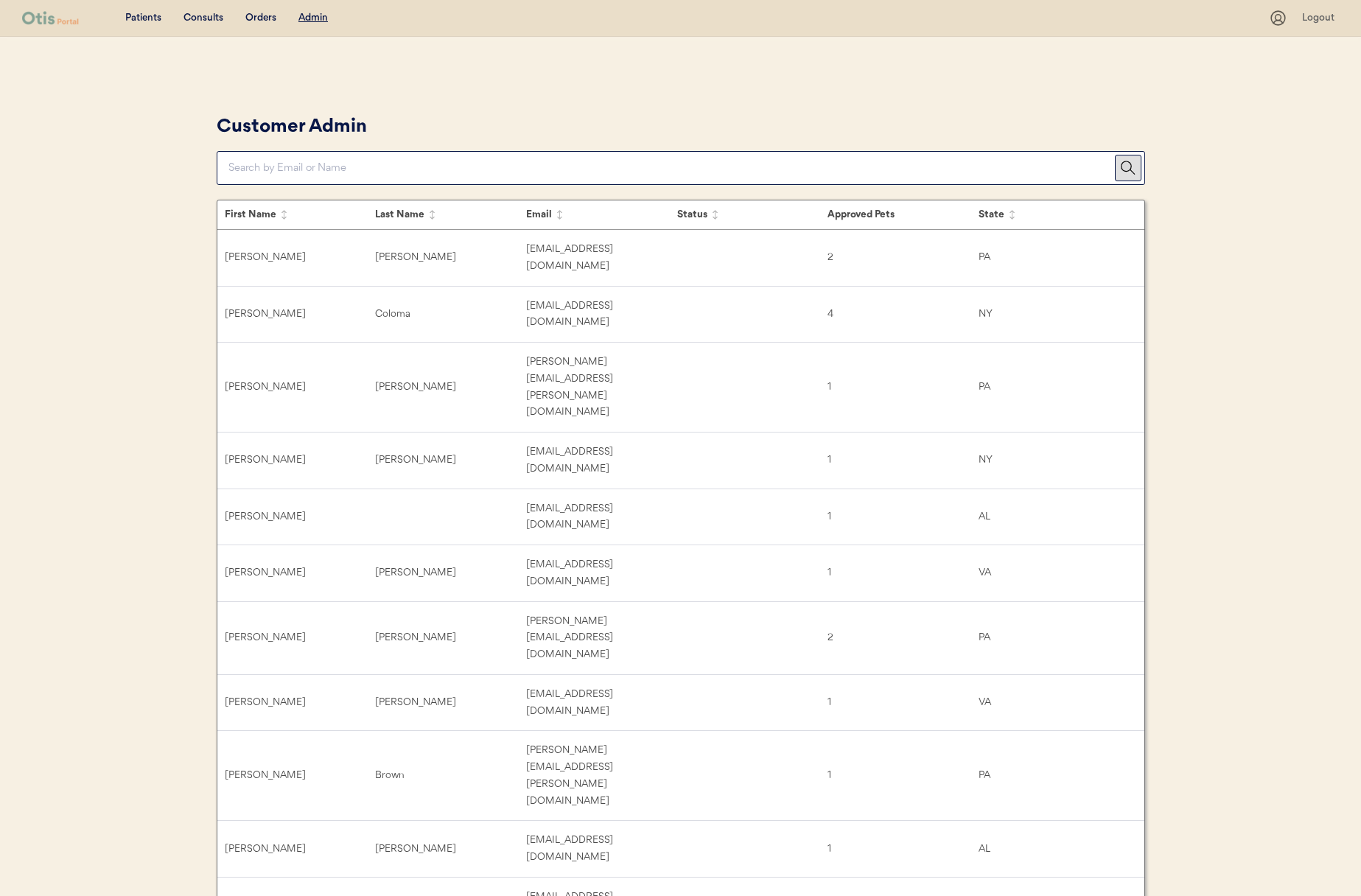 click on "Customer Admin" at bounding box center [681, 147] 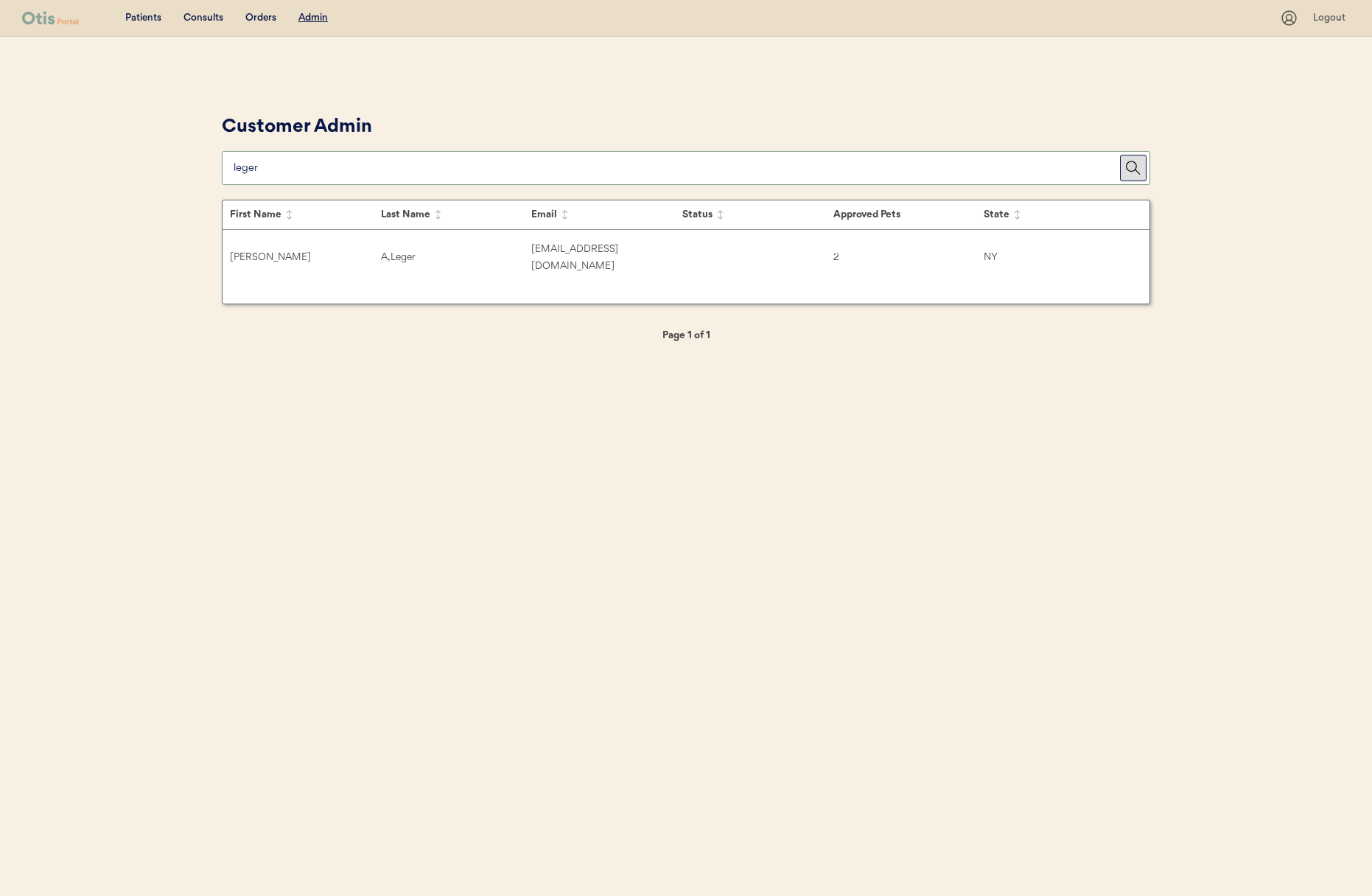 type on "leger" 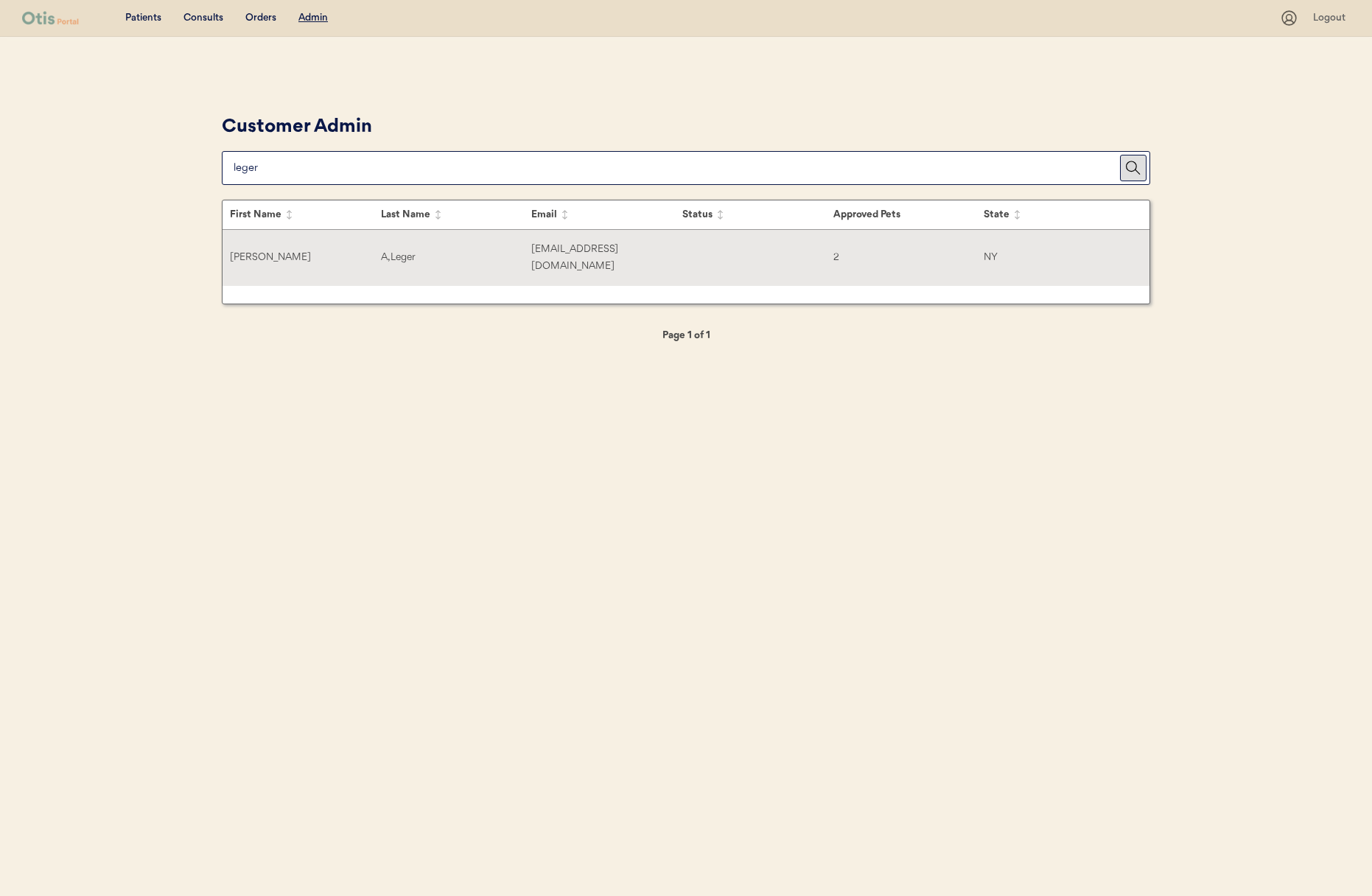 click on "A, Leger" at bounding box center [456, 257] 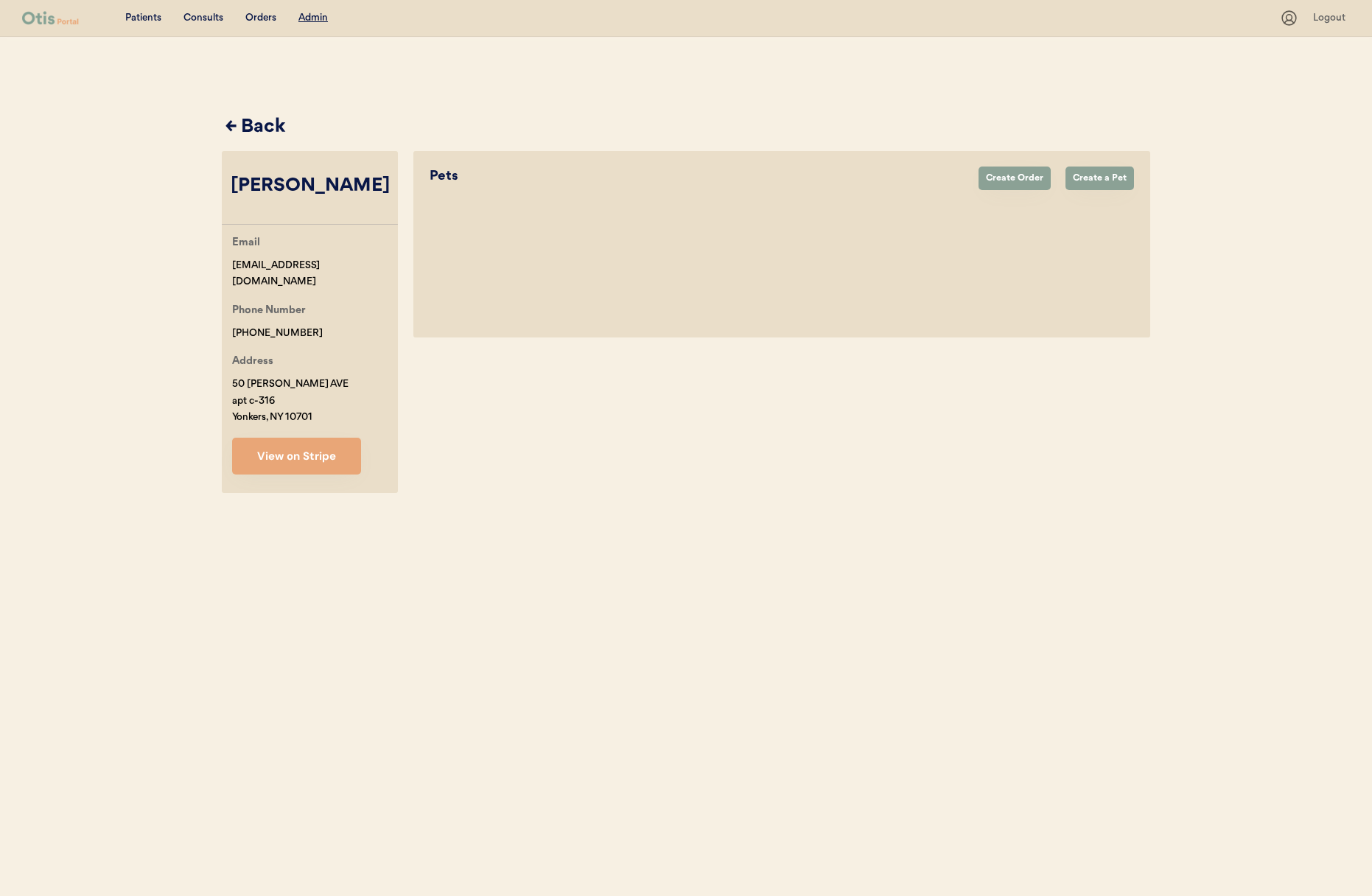 select on "true" 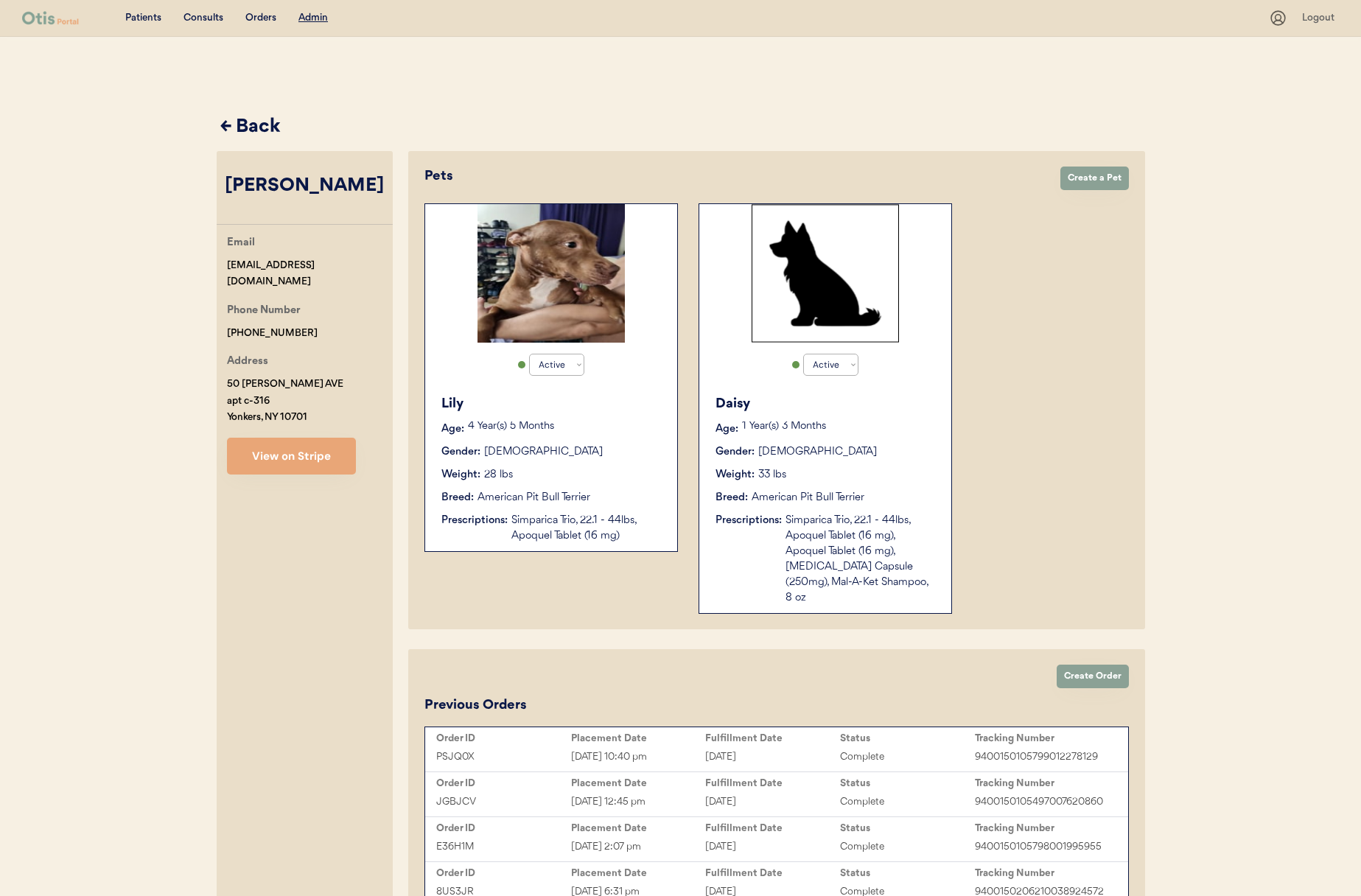 click on "Customer Admin First Name Last Name Email Status Approved Pets State Judy A, Leger auztensma@gmail.com 2 NY Leanne Piscotta leanne.pisciotta@gmail.com canceled 2 NY Leigh Donahue leigh374@hotmail.com 1 AL Leanza Gavinovich leanza1006@gmail.com 1 NY Les Fisher les.f@comcast.net 3 PA Leandra Baker leandra.baker@yahoo.com canceled 3 AL Leonna Long leonnalong@gmail.com canceled 3 AL LeSha Wrim leshawrim@hotmail.com 1 VA Leigh A, Kuhn leighkuhn1962@gmail.com 2 AL Lesia Lesia, Duke lesiaduke57@gmail.com 2 AL Alexis mcconnell lexy.gray@yahoo.com 1 PA Carletha Crocker lethadamon@gmail.com canceled 1 VA Laura Miles lemould@gmail.com 2 AL Alex Wood alexanderwood5747@gmail.com 1 AL Alexis Pettinato alexispettinato130713@gmail.com 2 PA Alexandra Espinoza alexandralmattox@gmail.com canceled 7 FL Alexis Morelli alexiscameron7575@gmail.com active 2 PA Alexis Garland alexis.garland@outlook.com 1 AL GLEN ALAN, JENSEN glenjensen1@aol.com 1 PA Kelley Leonard kleonard6477@gmail.com 4 NY Melody Banks leximax1@yahoo.com active 2 1" at bounding box center [0, 0] 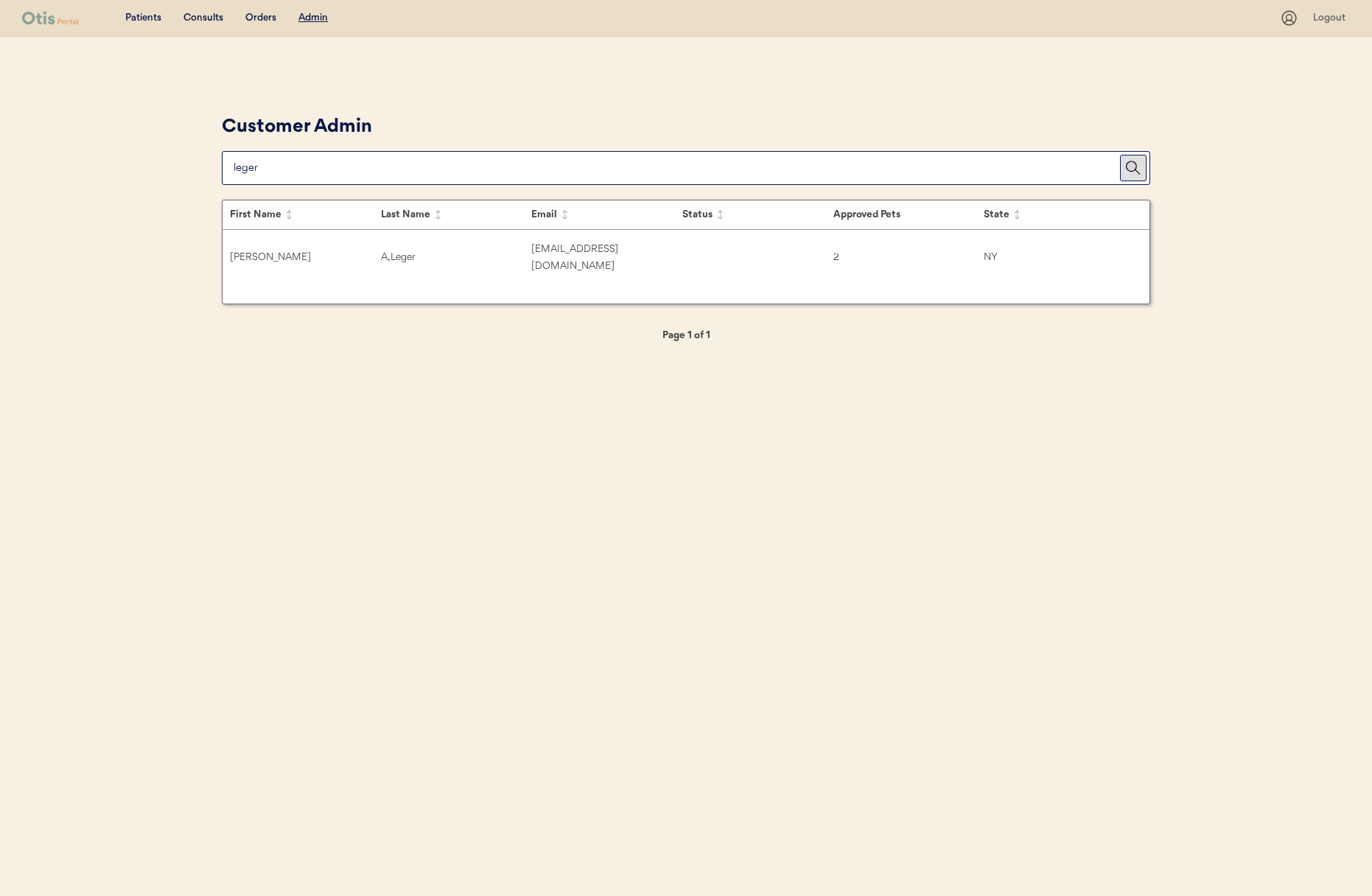 click at bounding box center (676, 168) 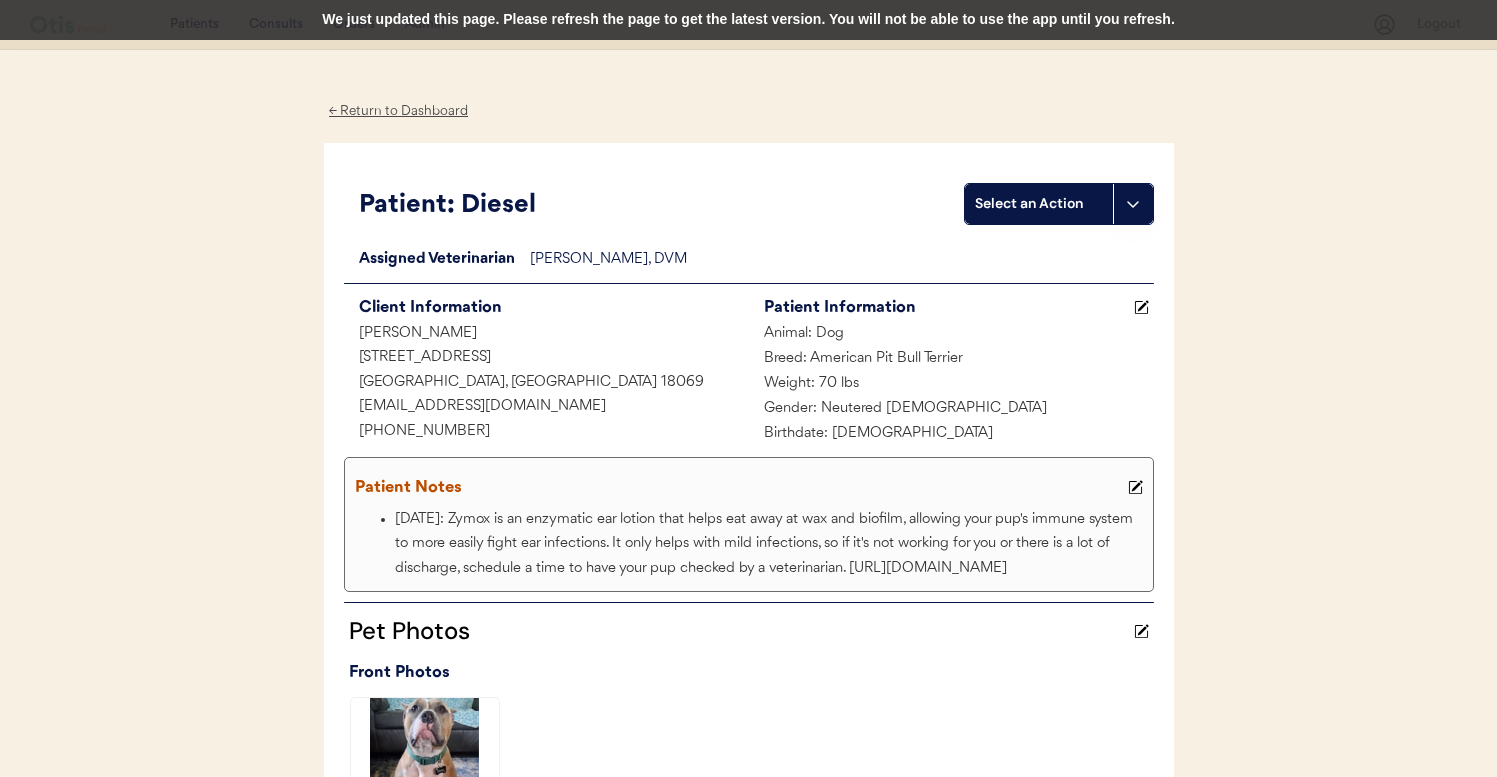 scroll, scrollTop: 0, scrollLeft: 0, axis: both 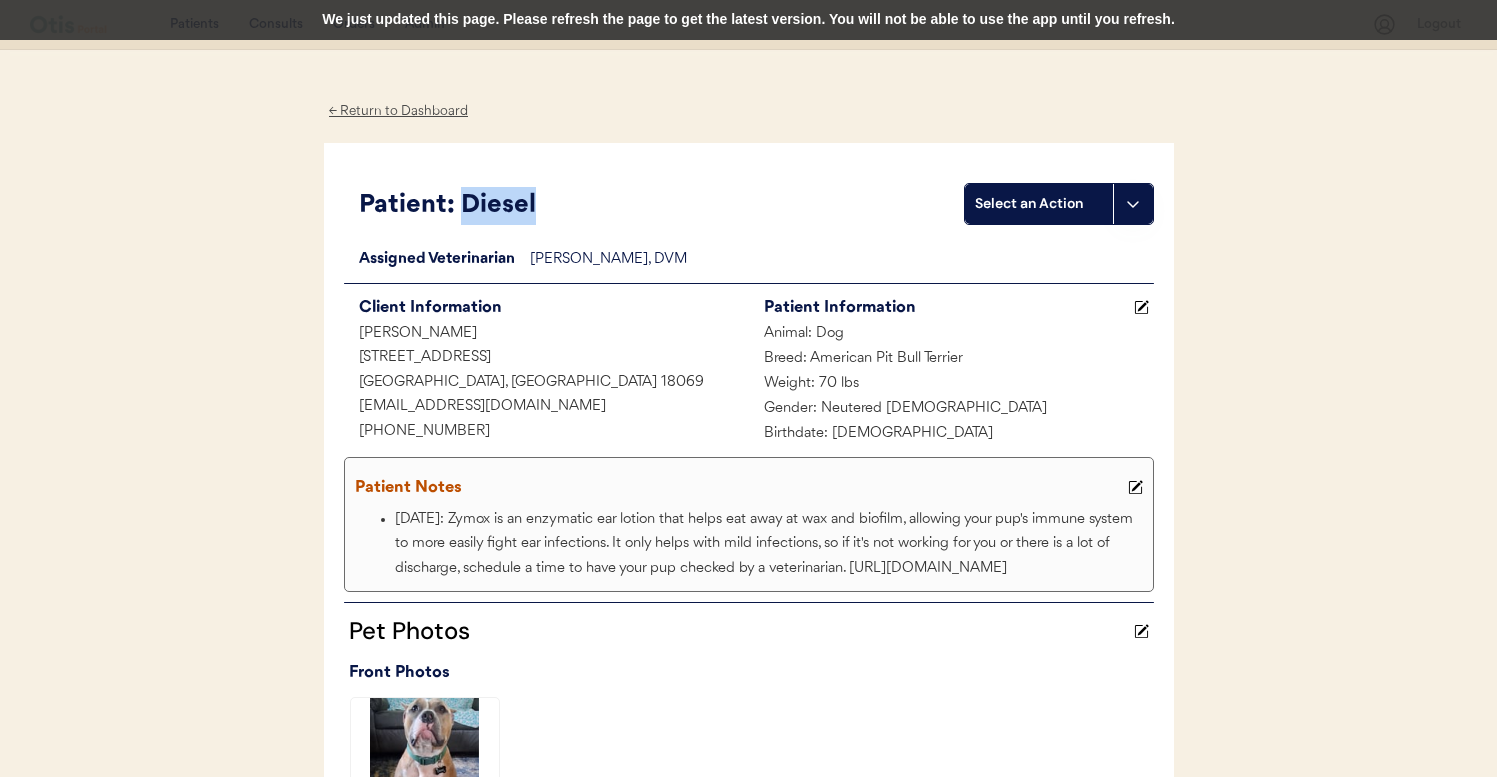 click on "We just updated this page.  Please refresh the page to get the latest version. You will not be able to use the app until you refresh." at bounding box center (748, 20) 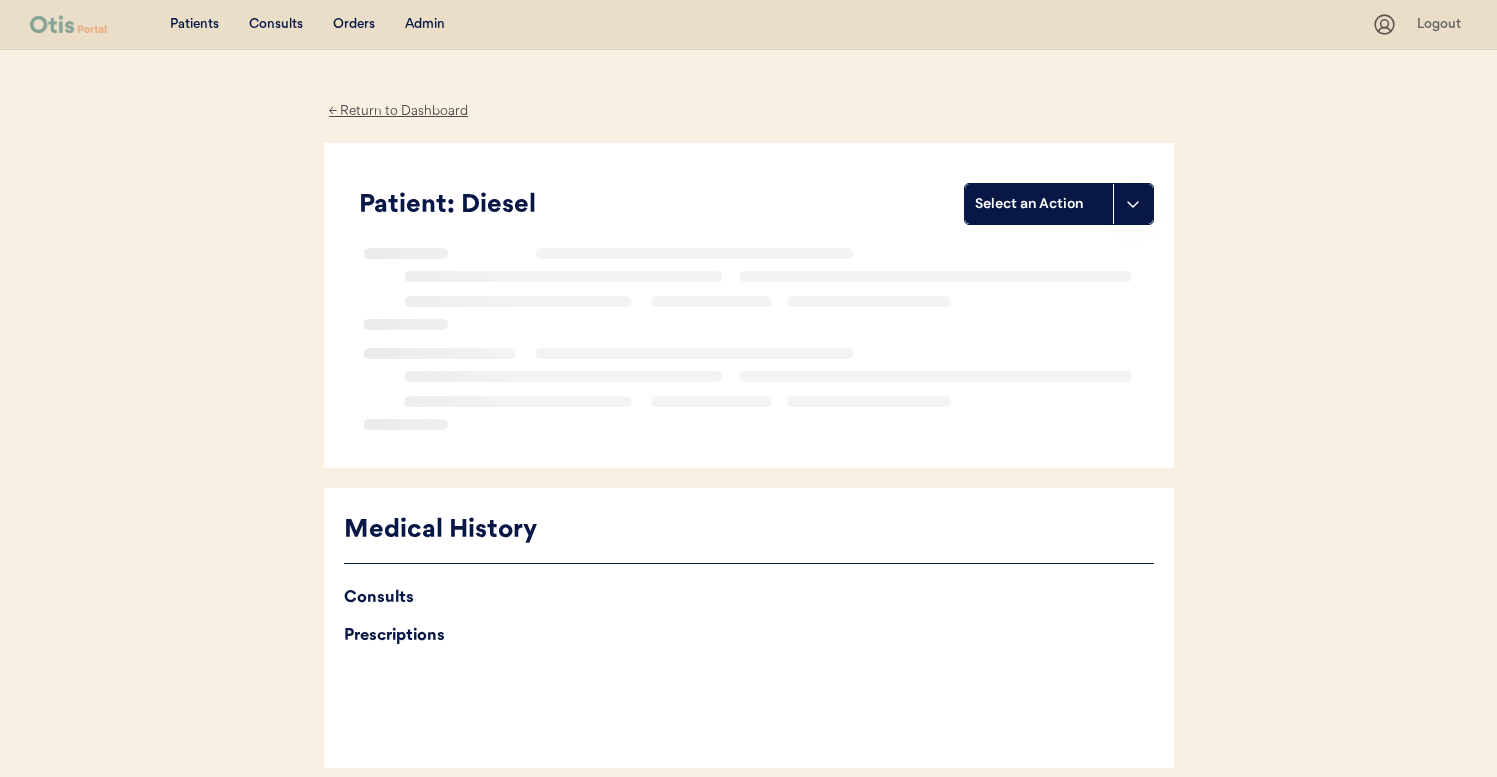 scroll, scrollTop: 0, scrollLeft: 0, axis: both 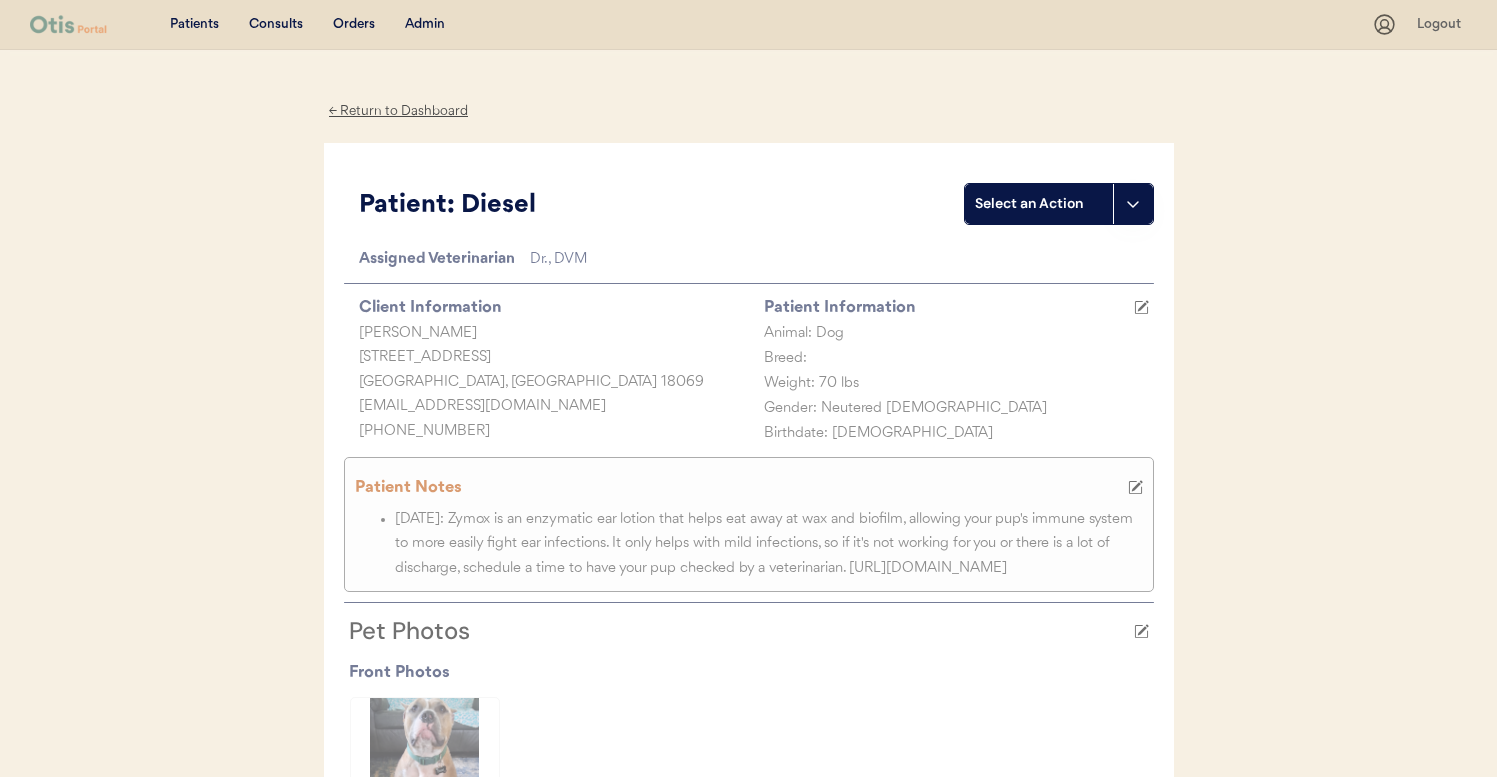 click on "Admin" at bounding box center [425, 25] 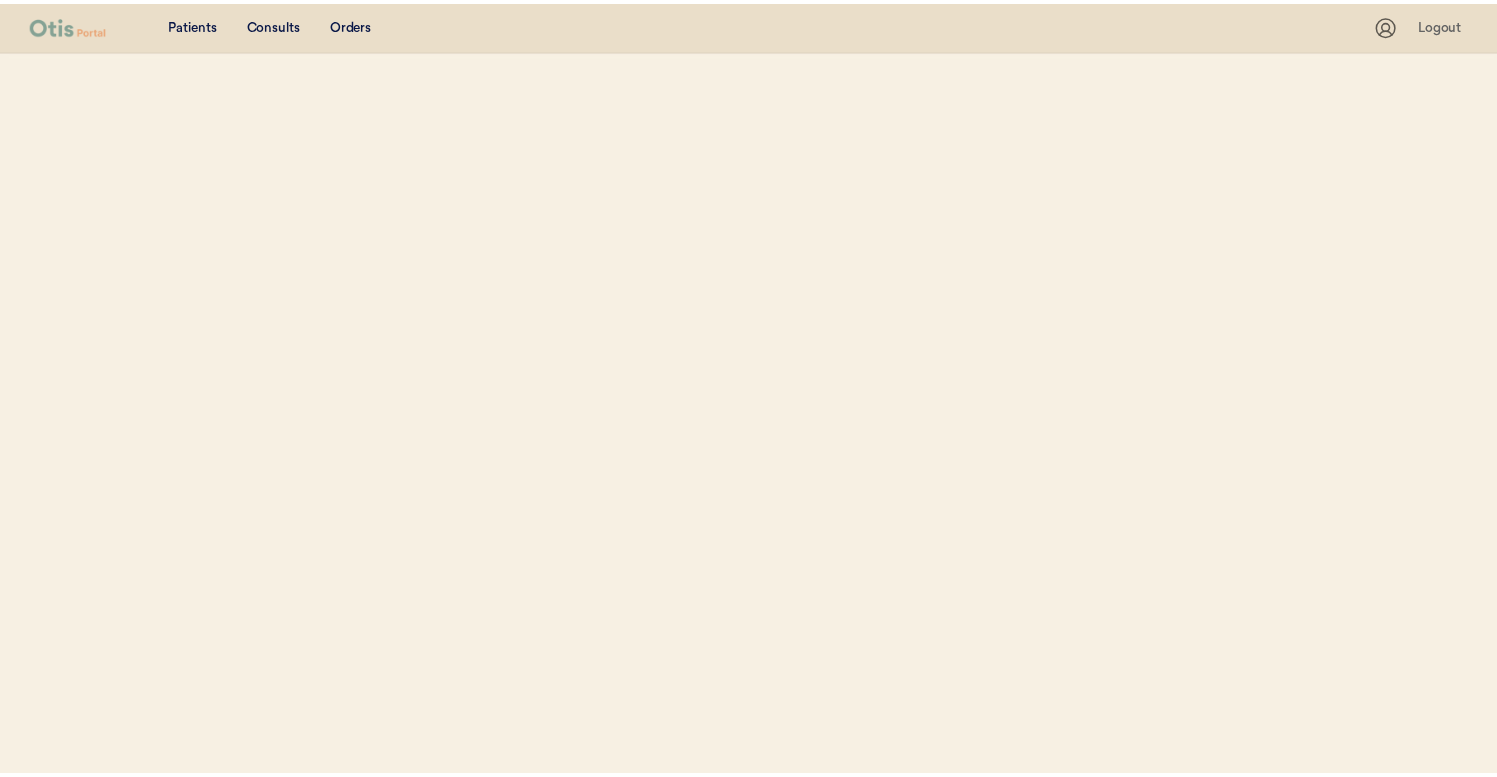 scroll, scrollTop: 0, scrollLeft: 0, axis: both 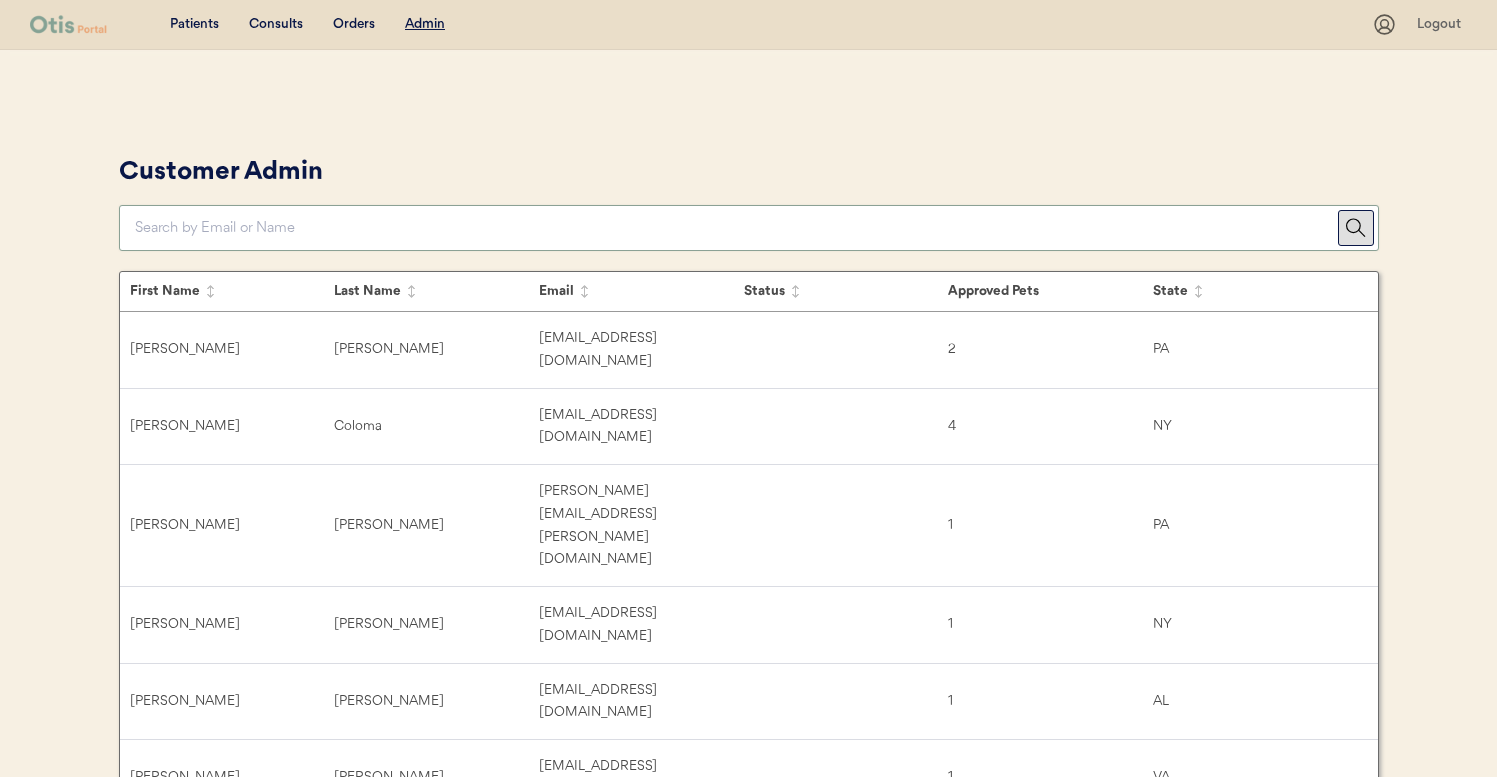 click at bounding box center (736, 228) 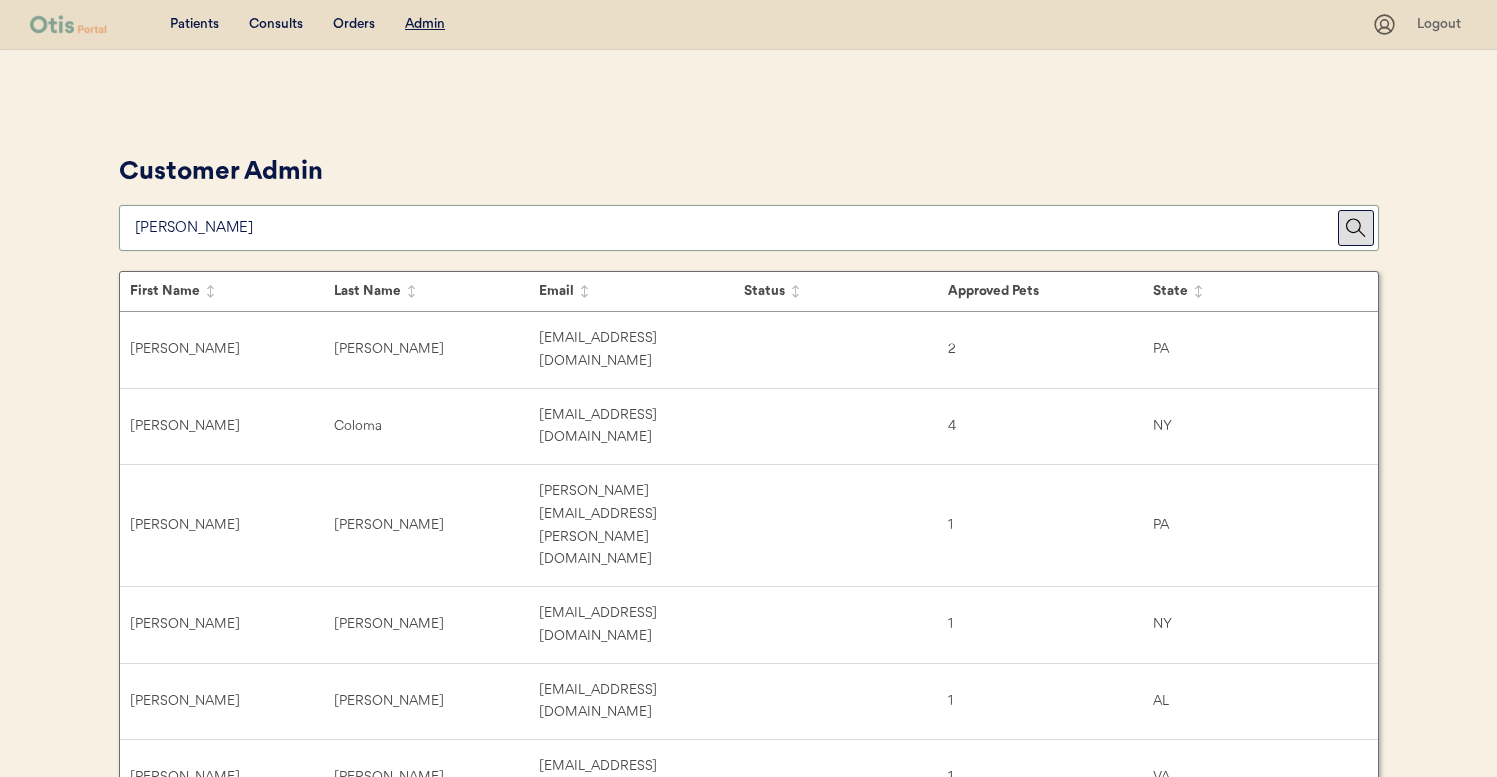 type on "KRYSTLE FONTAINE" 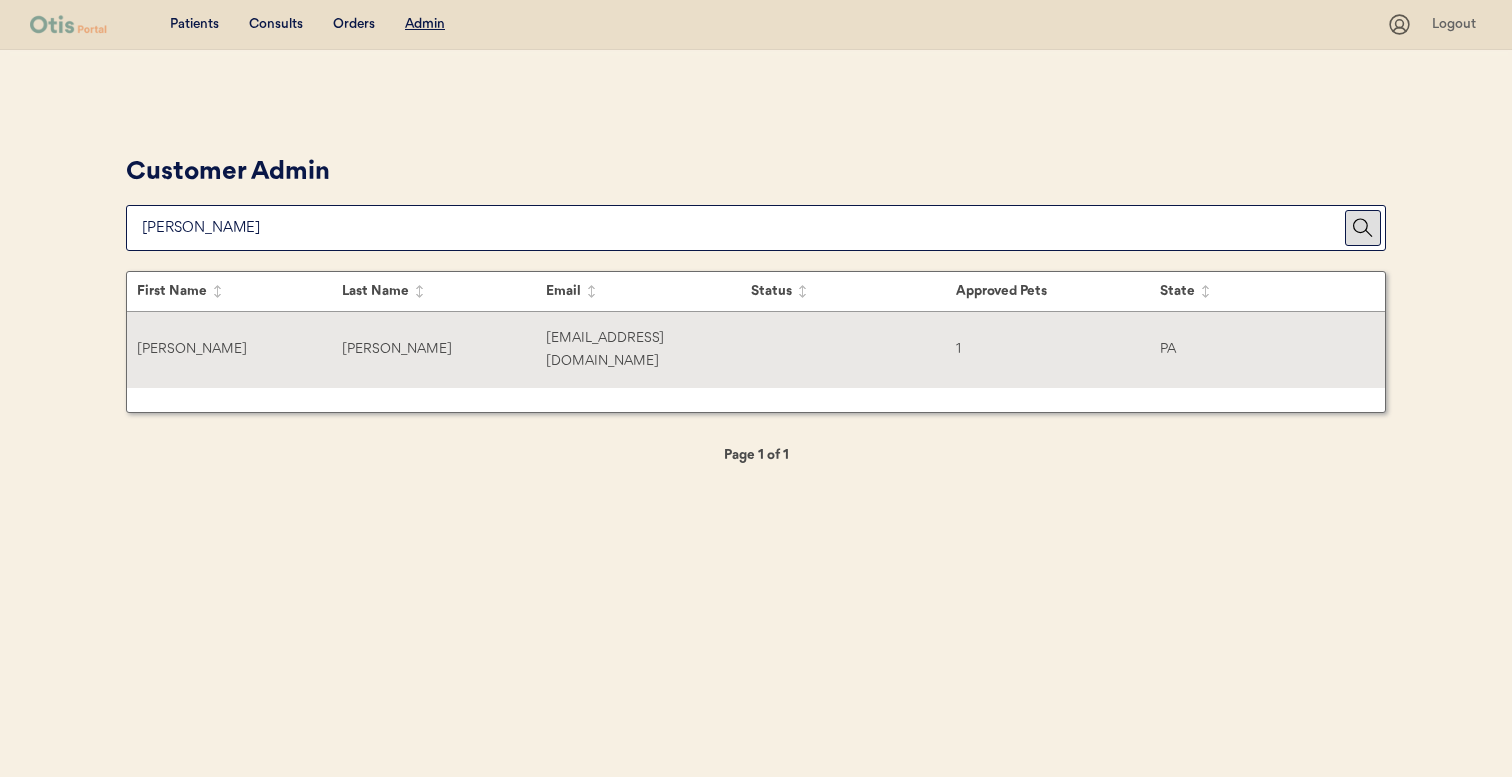 click on "KRYSTLE FONTAINE ddskee405@gmail.com 1 PA" at bounding box center (756, 350) 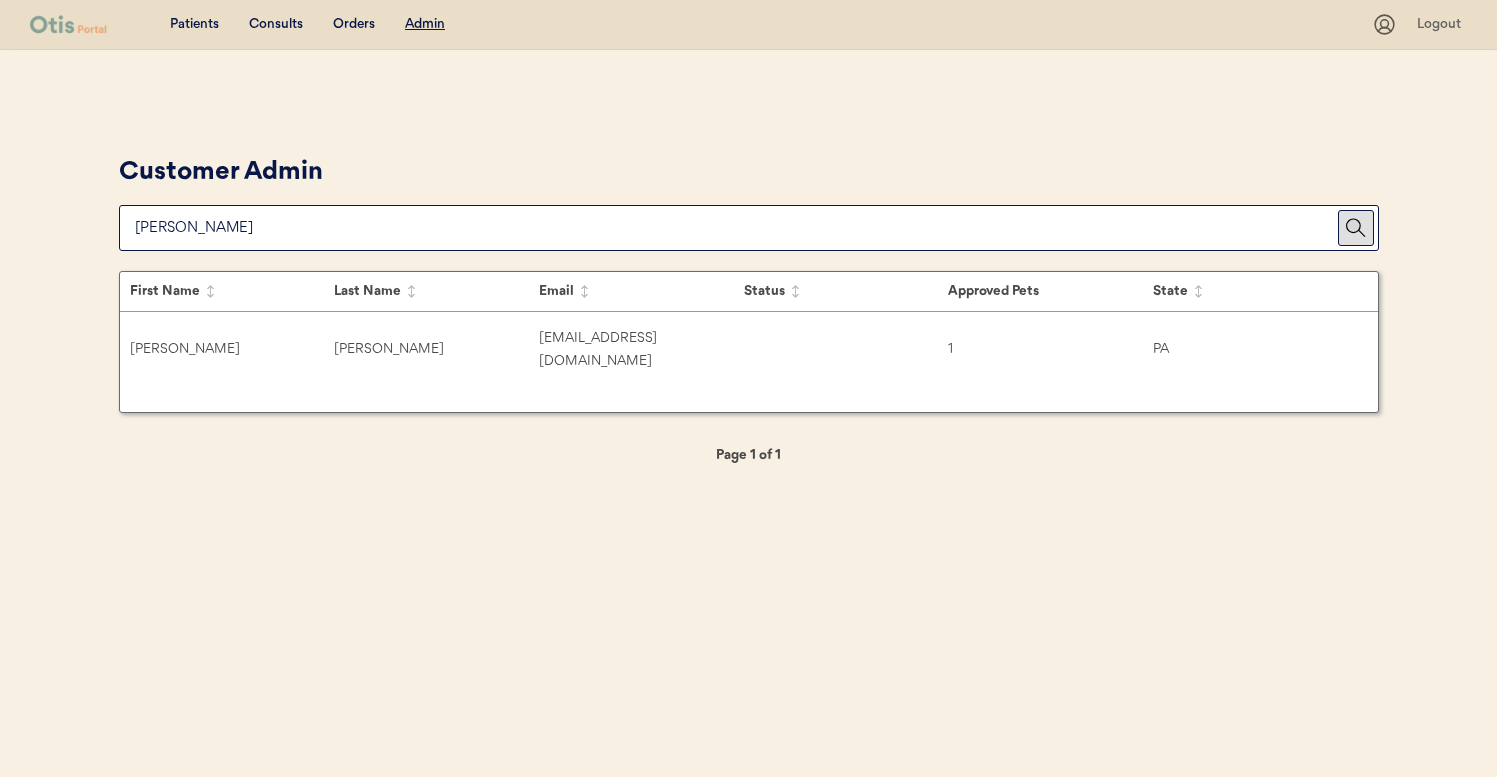 select on "true" 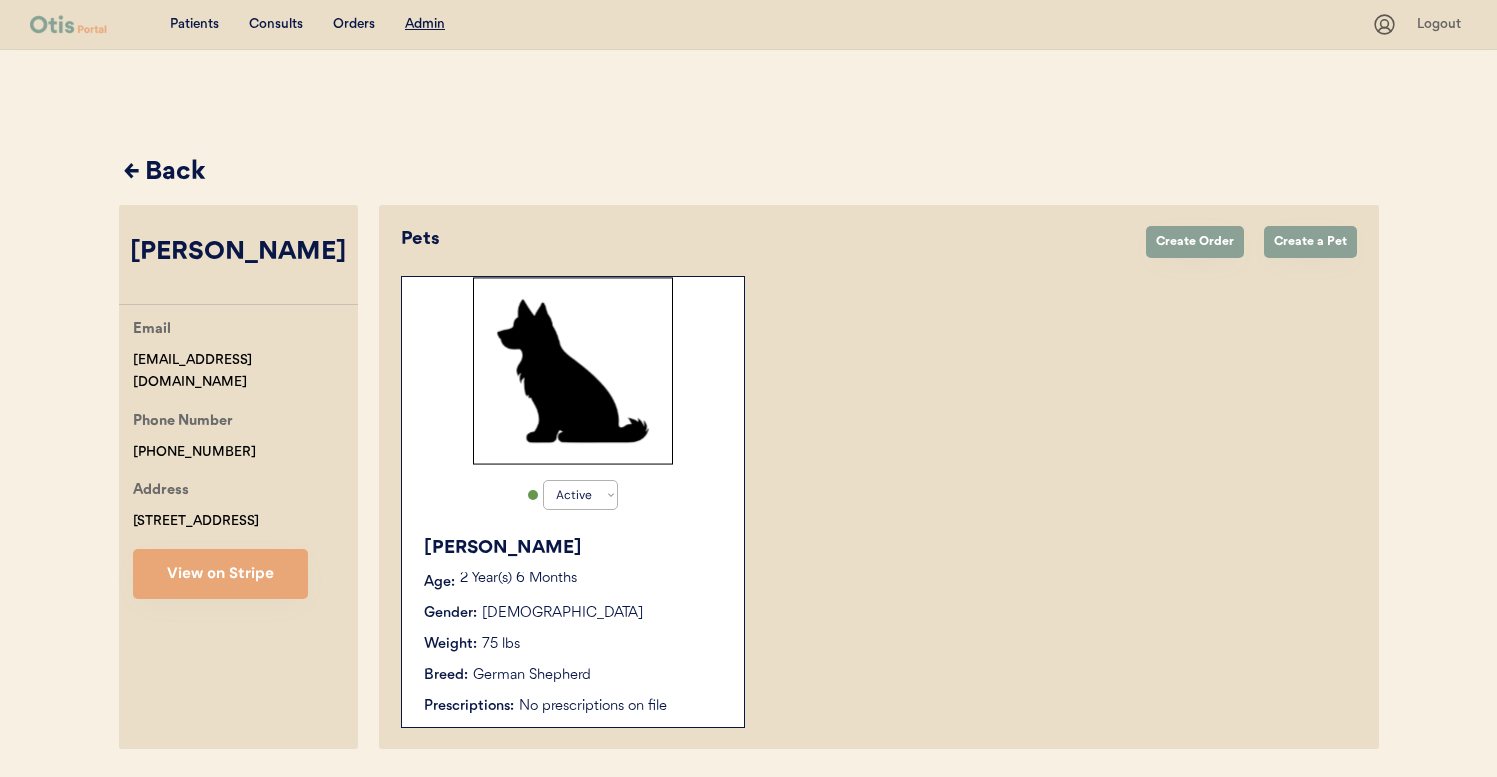 drag, startPoint x: 197, startPoint y: 188, endPoint x: 351, endPoint y: 239, distance: 162.22516 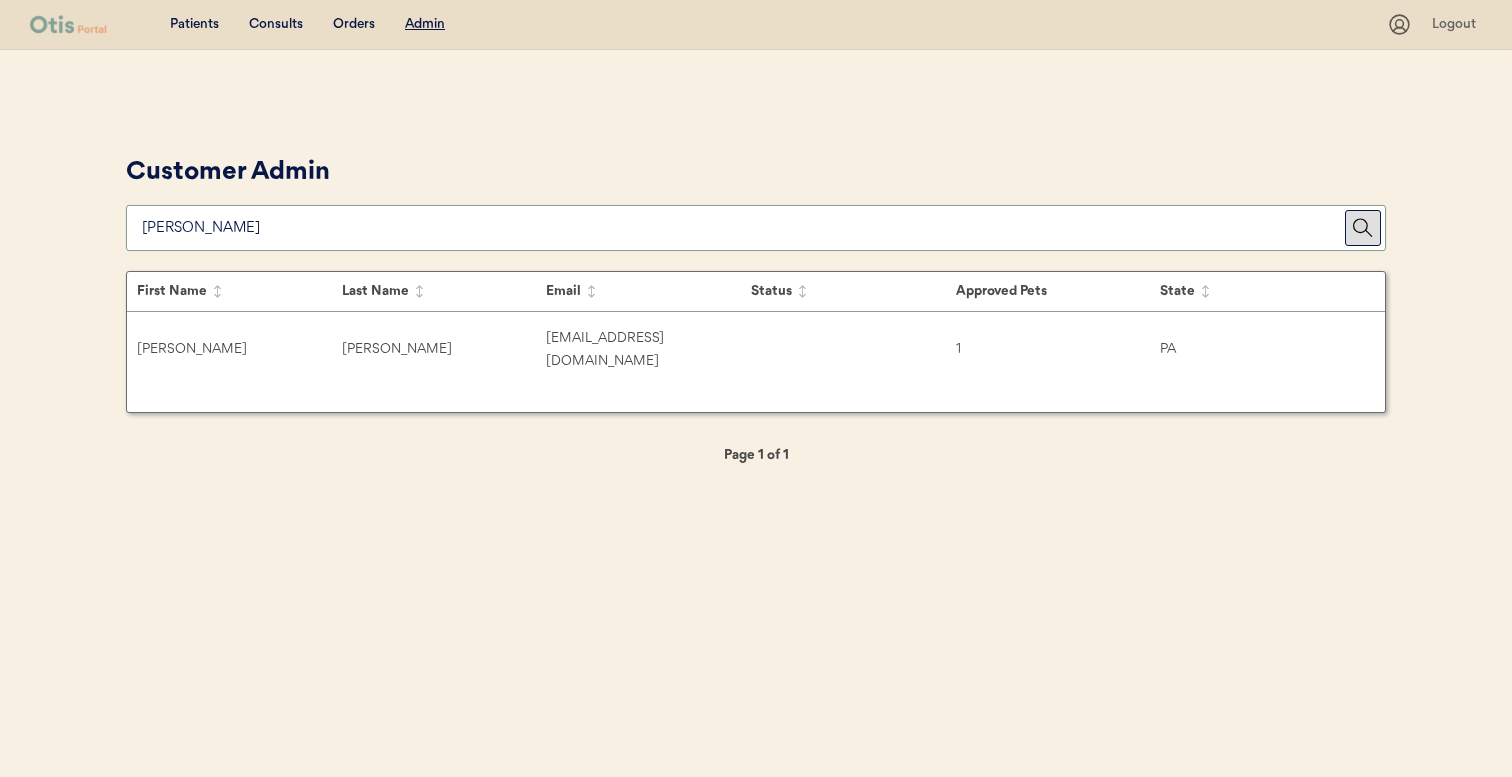 paste on "Nicole Pope" 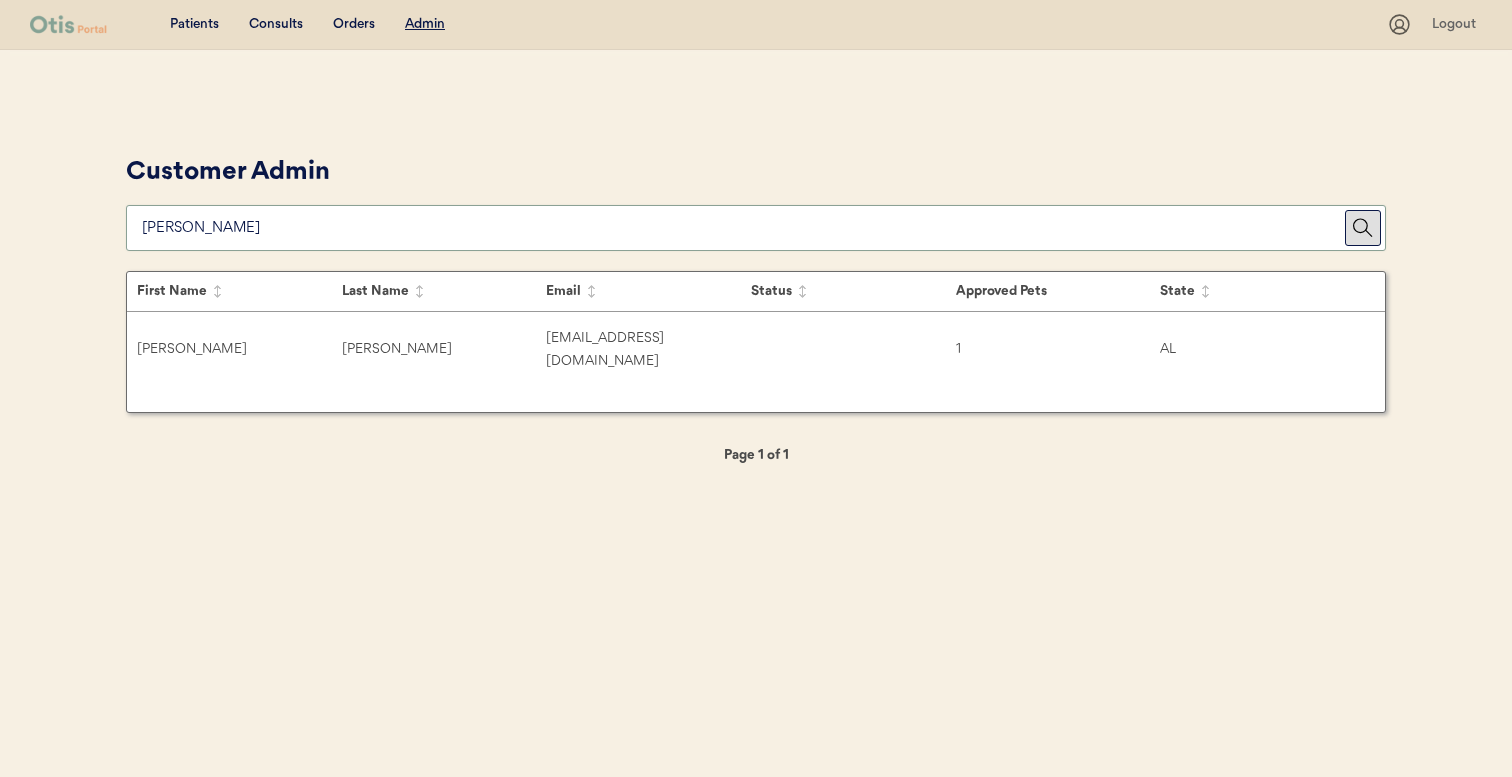 click at bounding box center [743, 228] 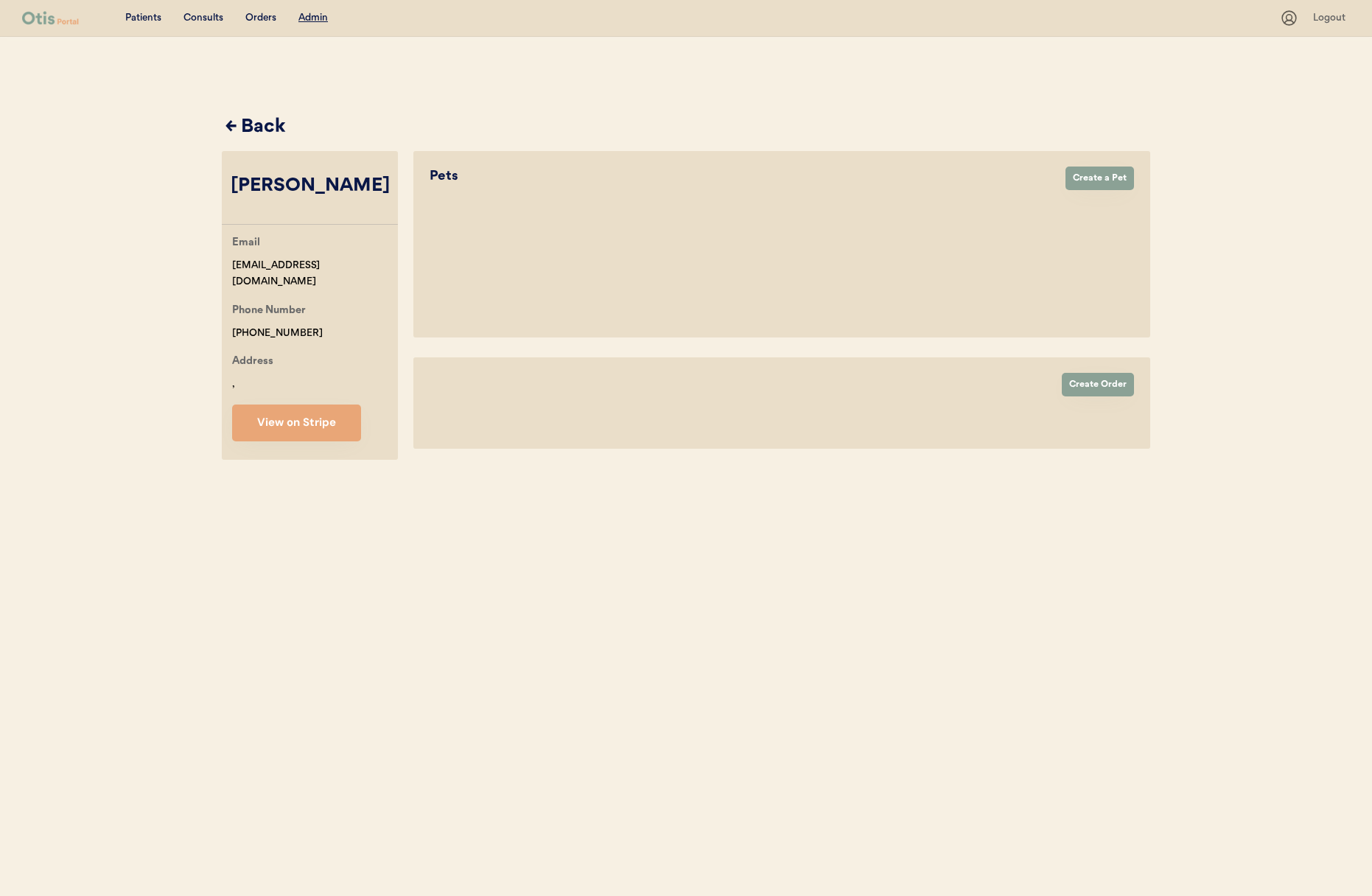 scroll, scrollTop: 0, scrollLeft: 0, axis: both 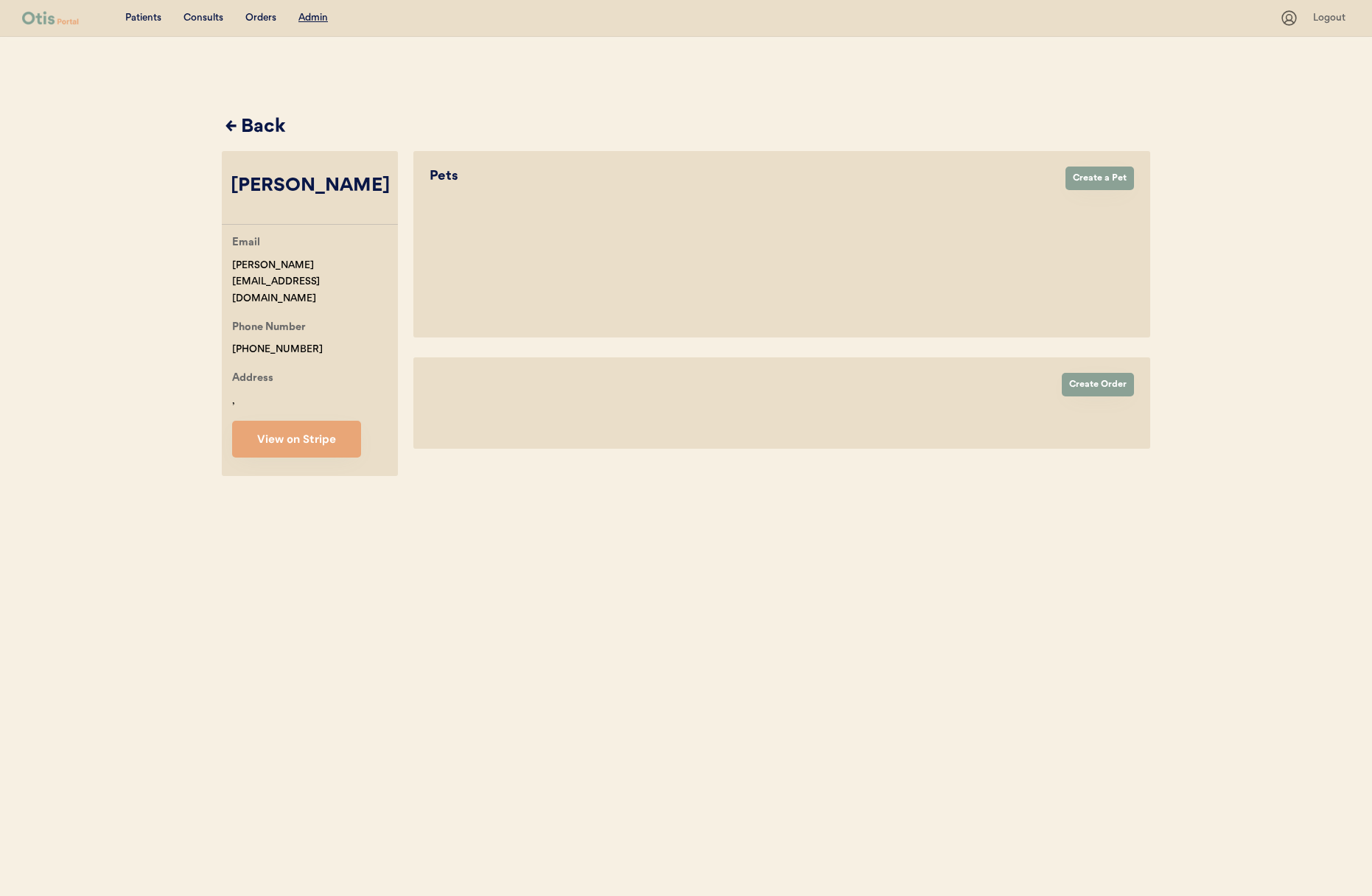 select on "true" 